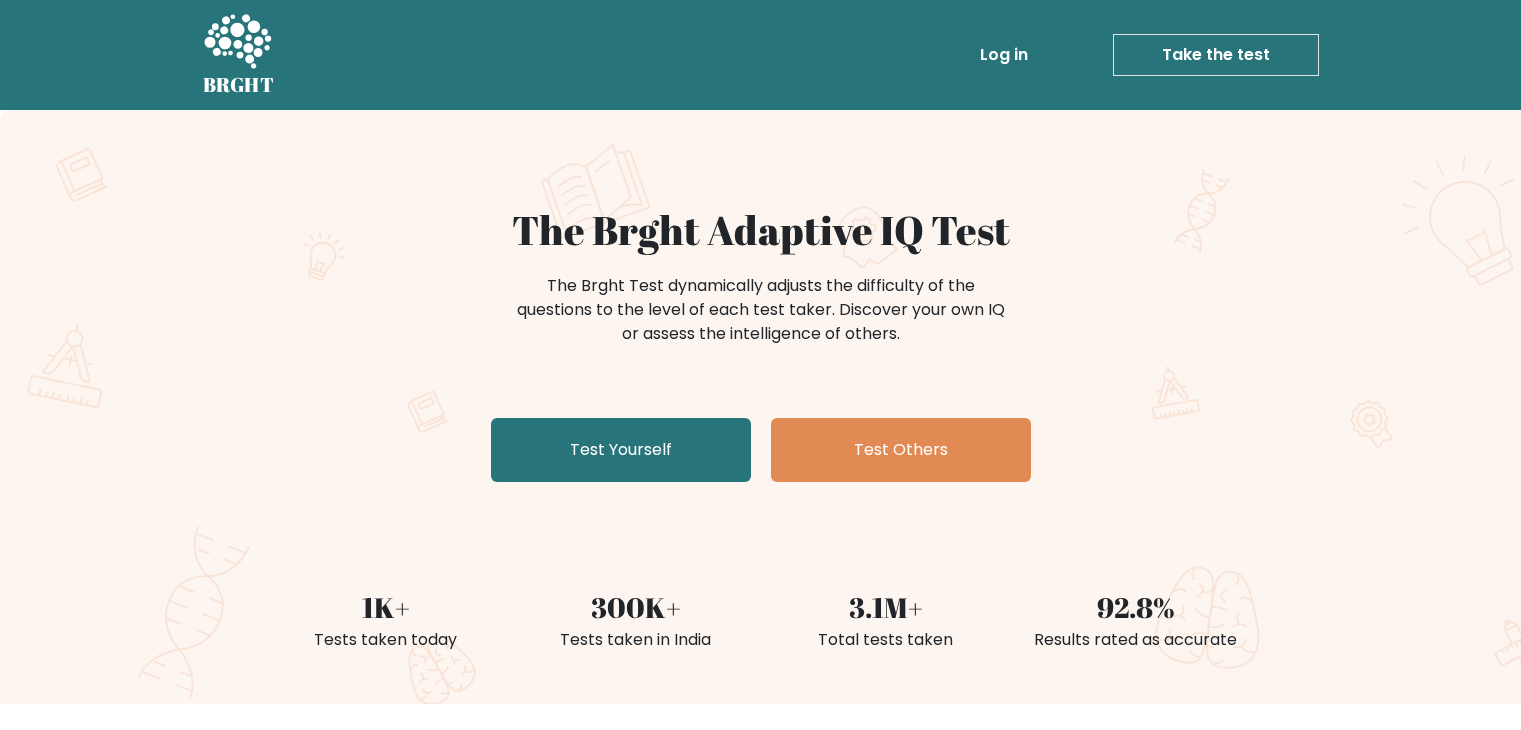 scroll, scrollTop: 0, scrollLeft: 0, axis: both 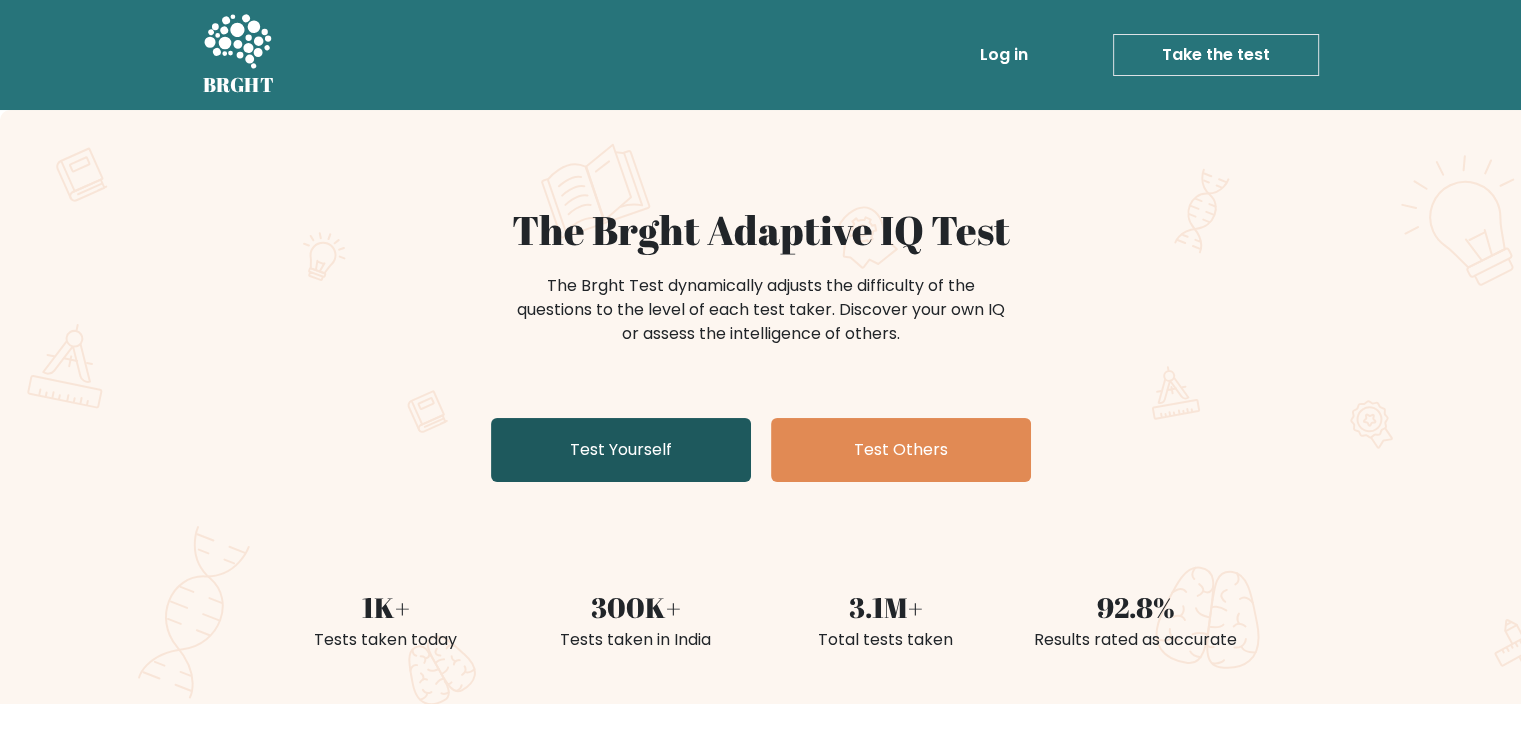 click on "Test Yourself" at bounding box center [621, 450] 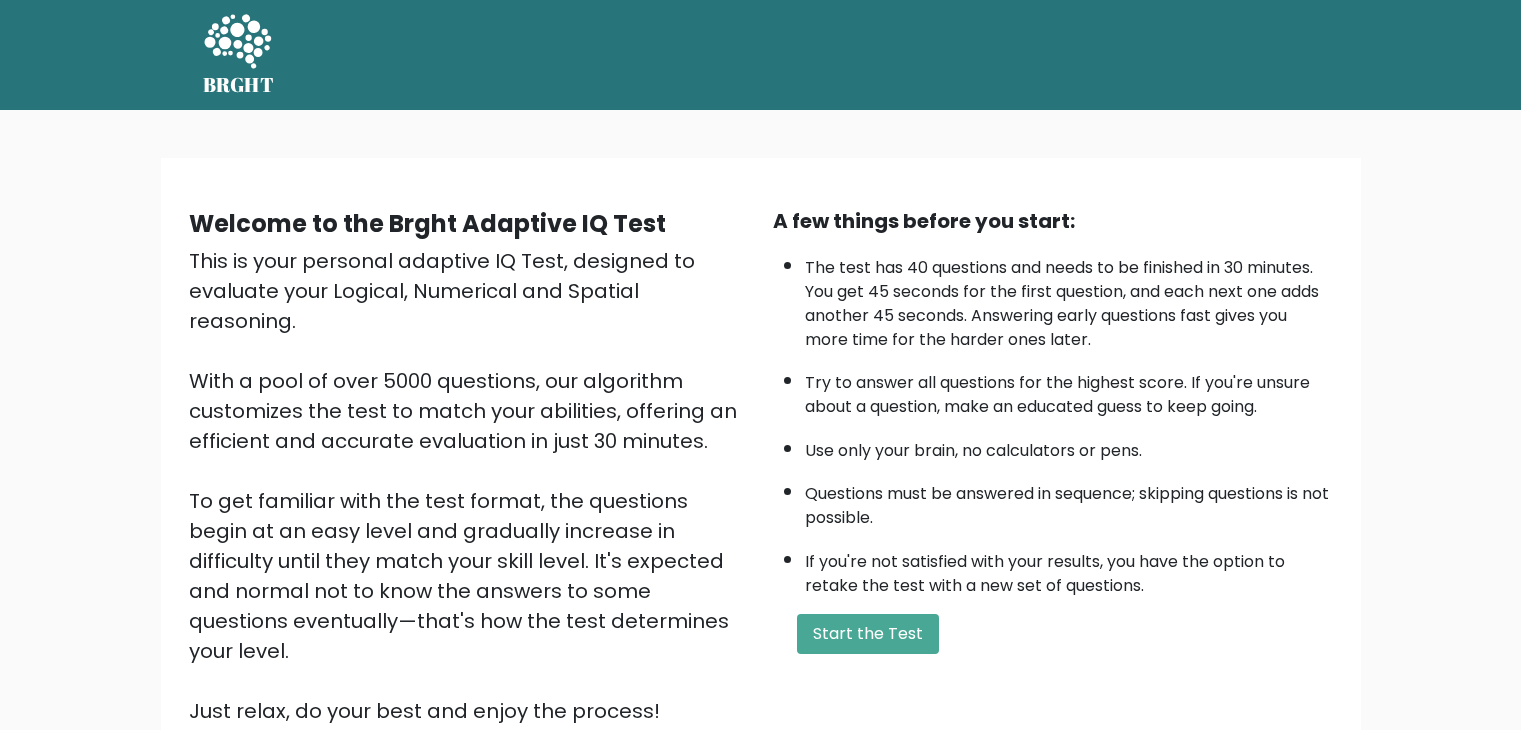 scroll, scrollTop: 0, scrollLeft: 0, axis: both 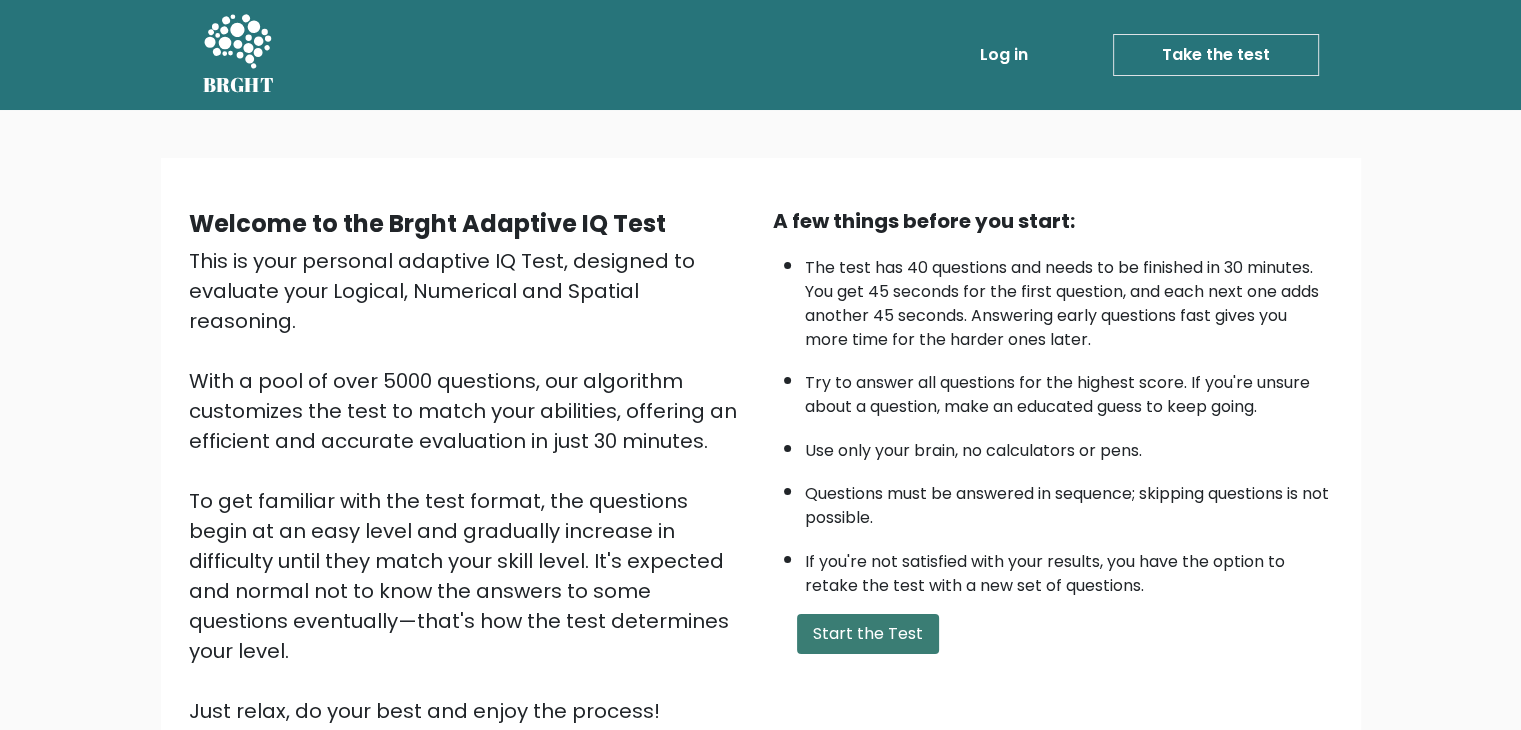 click on "Start the Test" at bounding box center [868, 634] 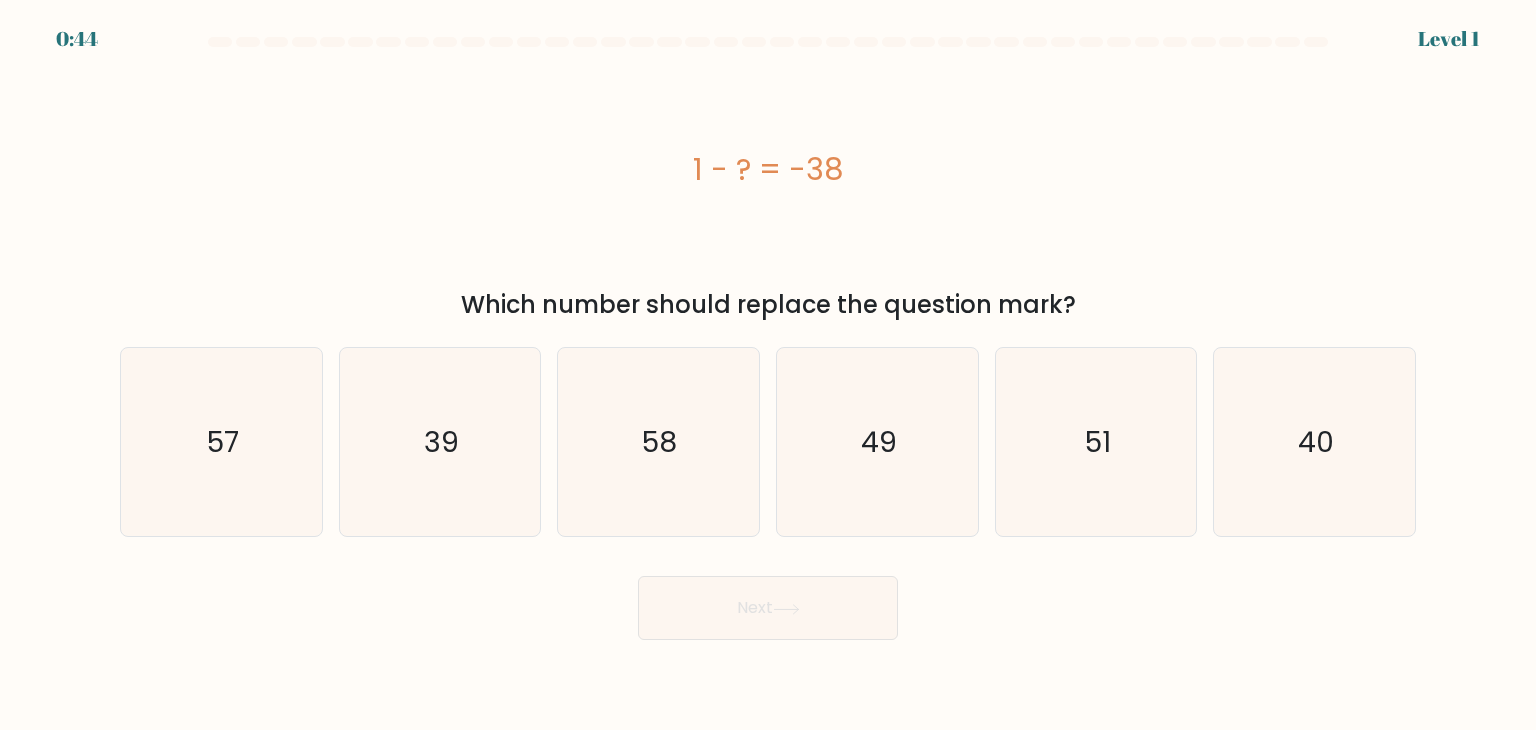 scroll, scrollTop: 0, scrollLeft: 0, axis: both 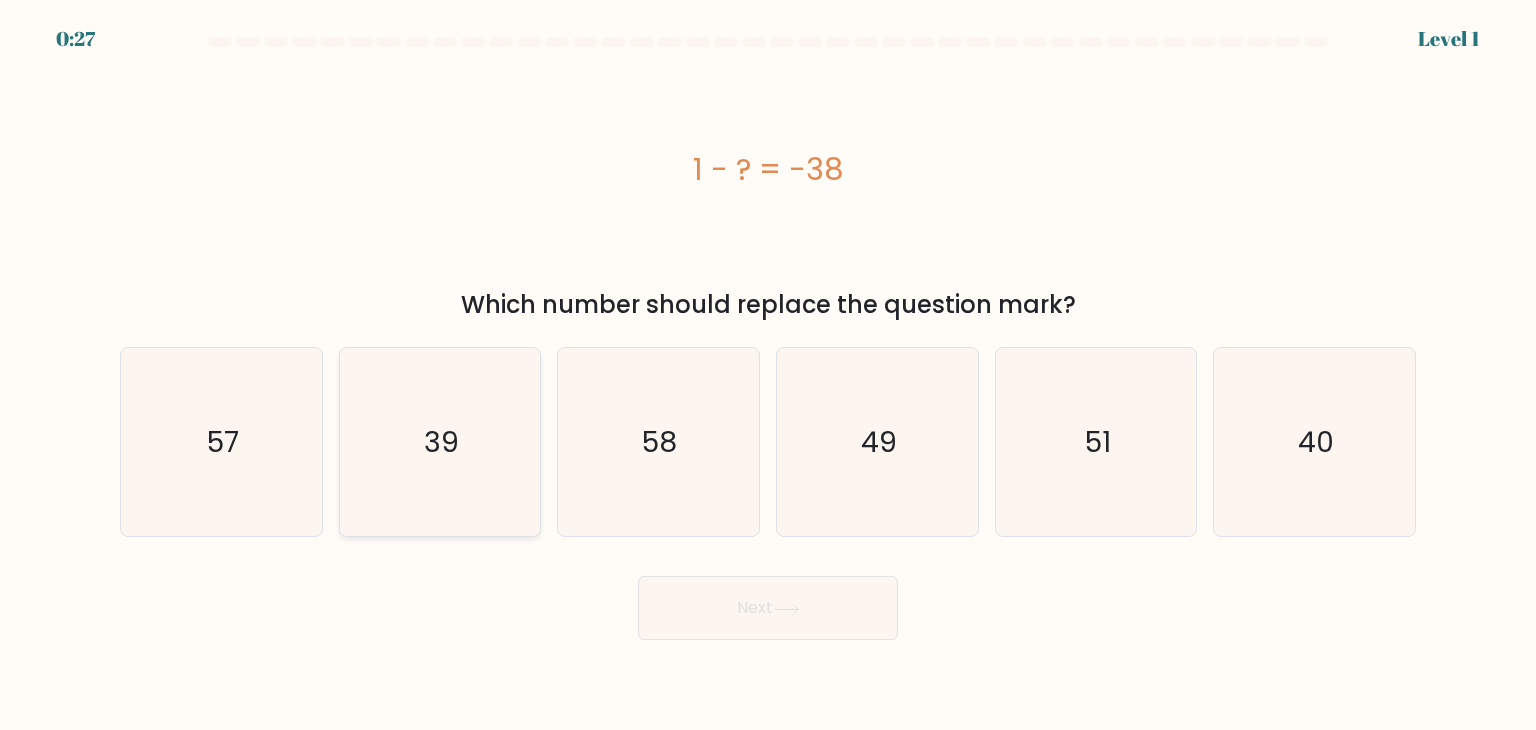 click on "b.
39" at bounding box center [768, 370] 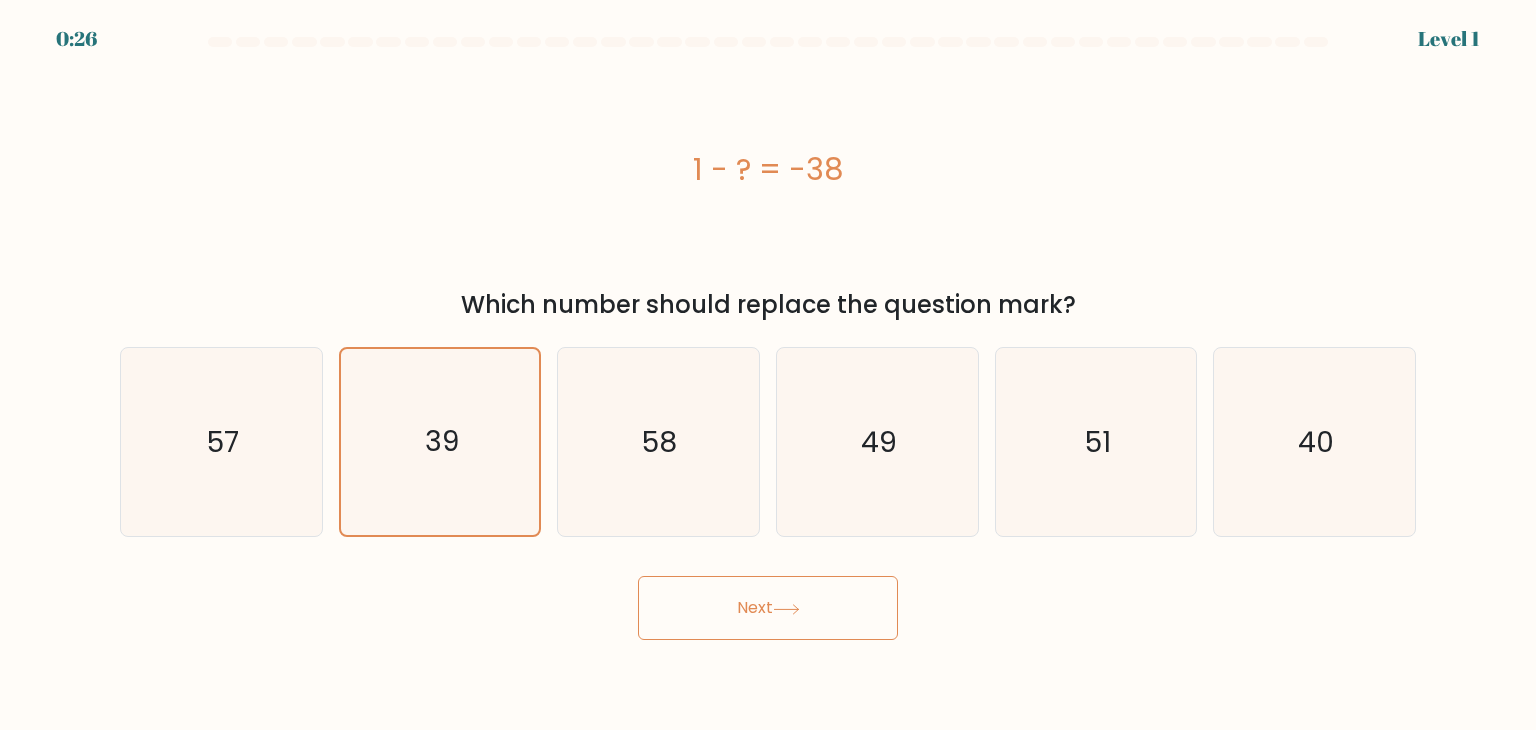 click on "Next" at bounding box center [768, 608] 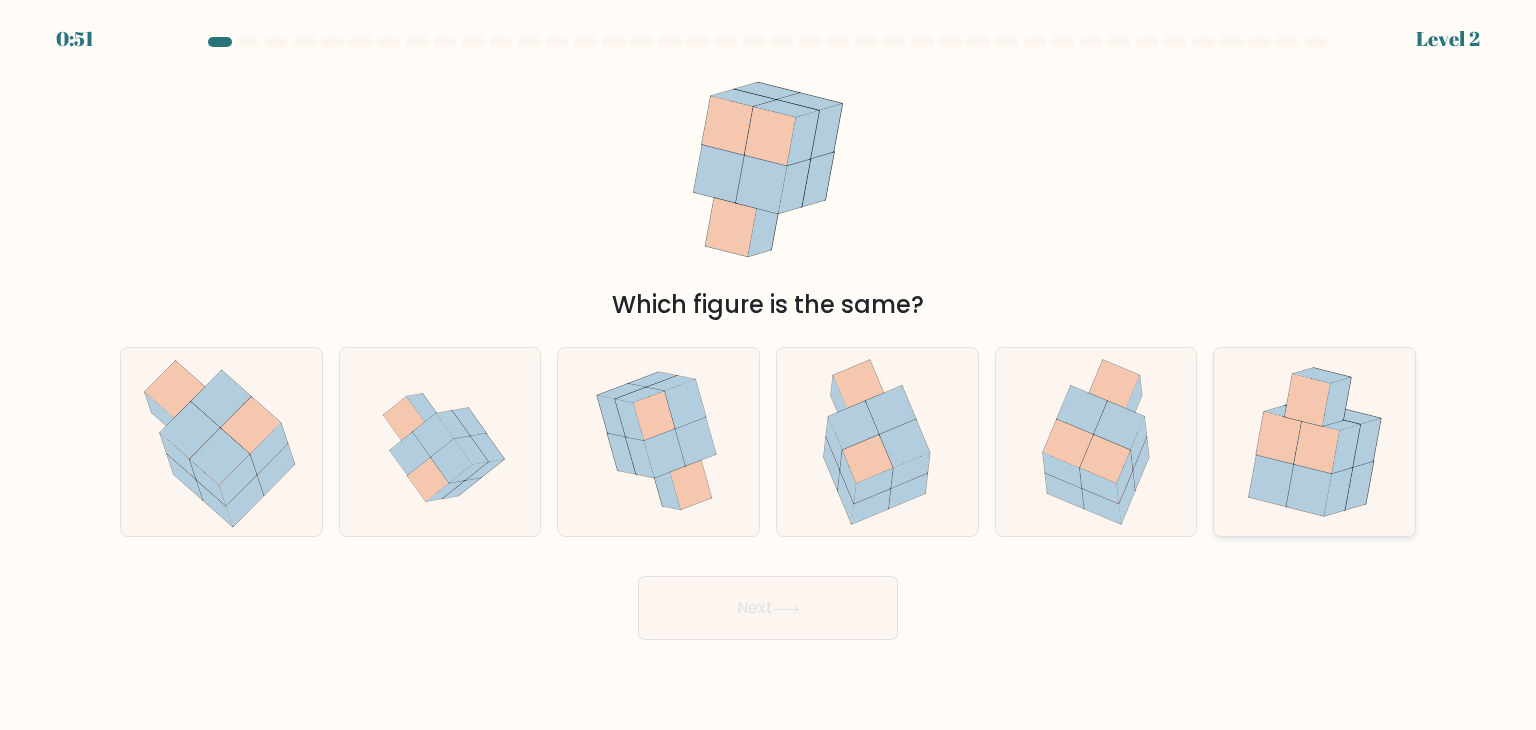 click at bounding box center (1316, 448) 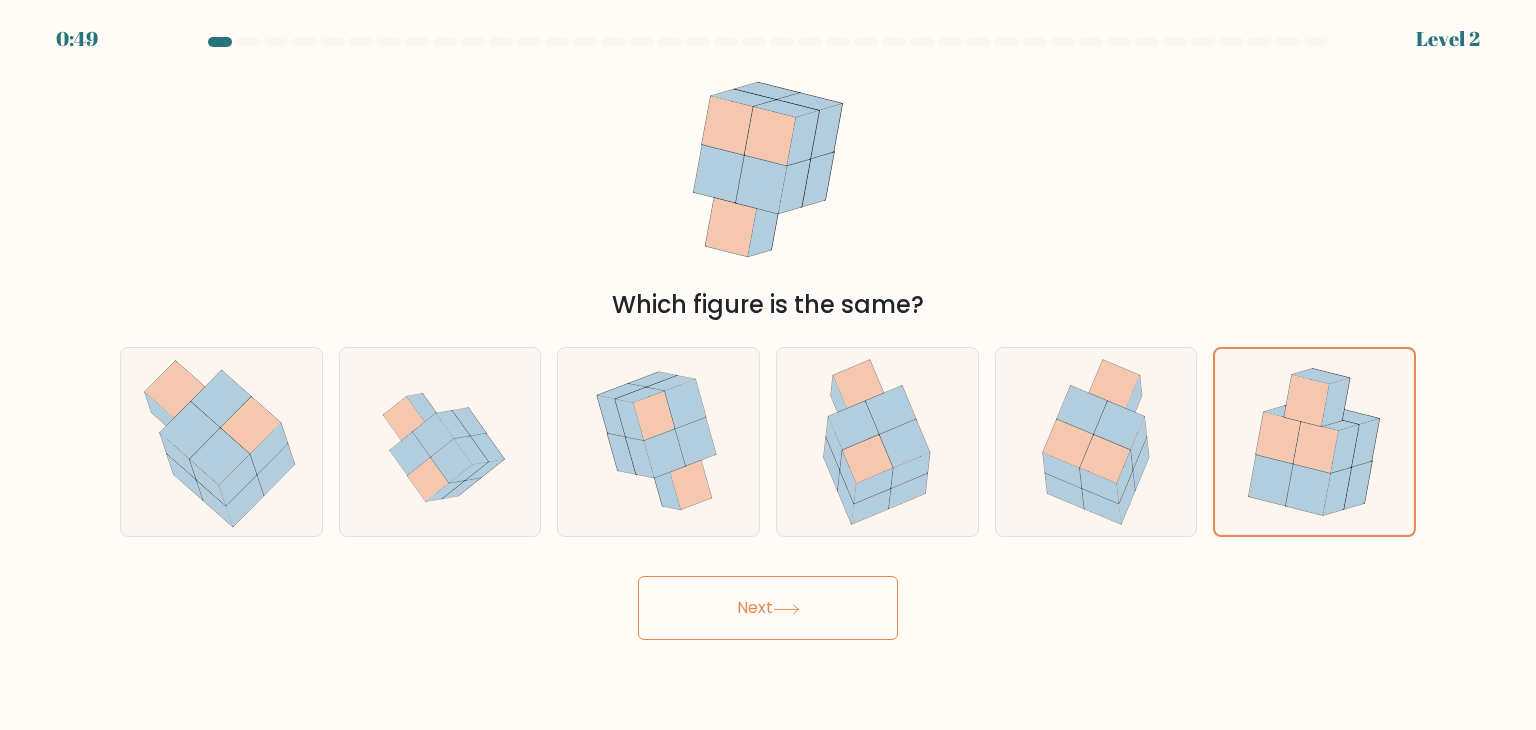 click on "Next" at bounding box center (768, 608) 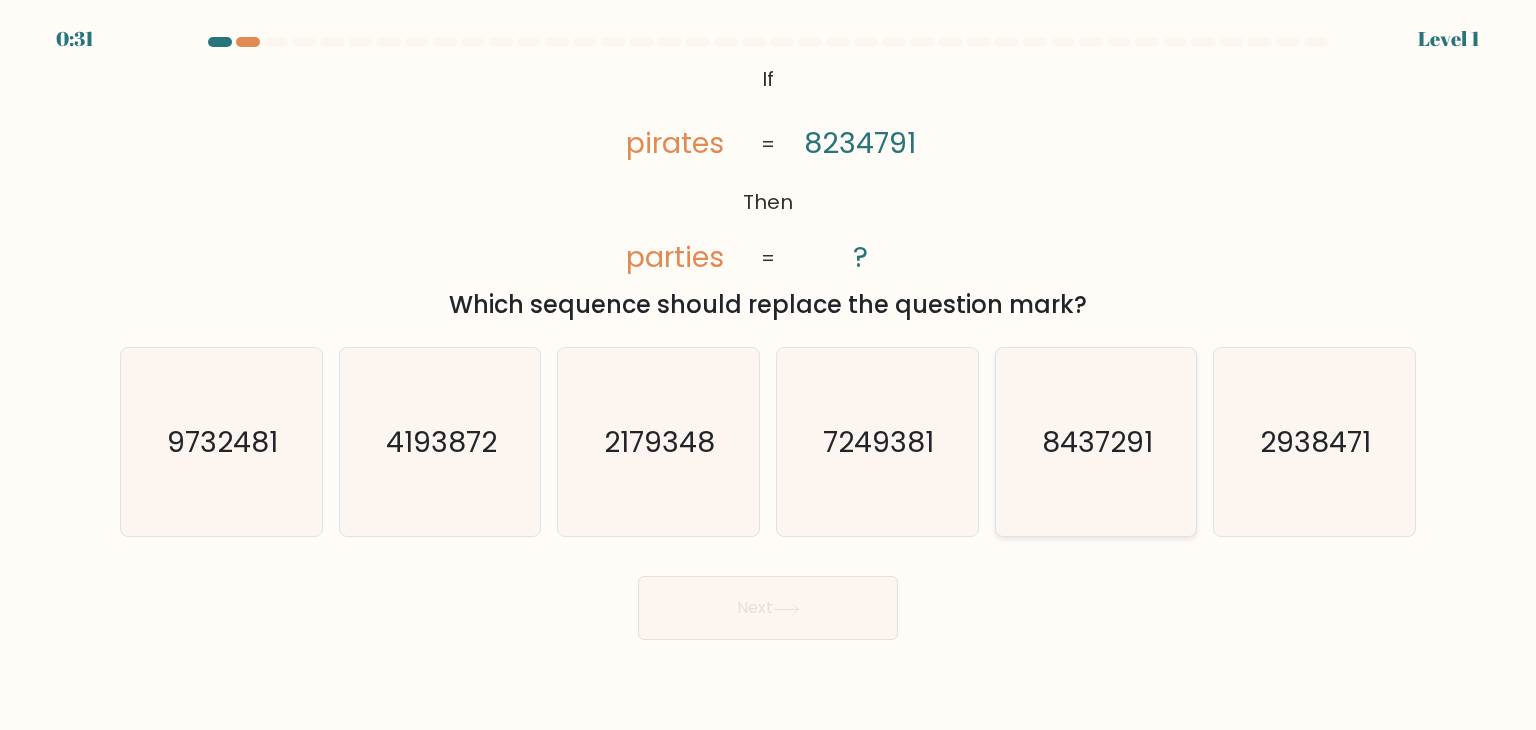 click on "8437291" at bounding box center (1097, 442) 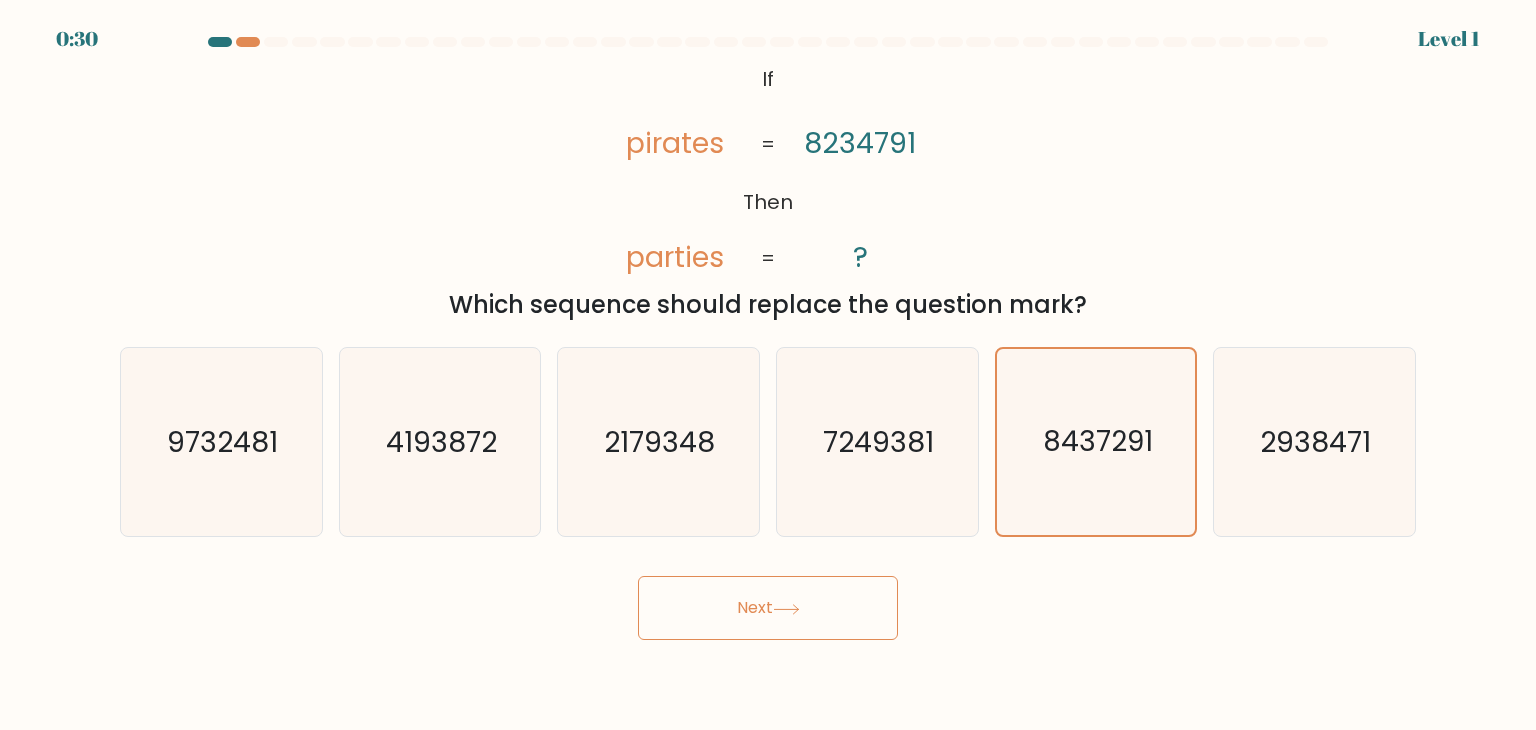 click on "Next" at bounding box center [768, 608] 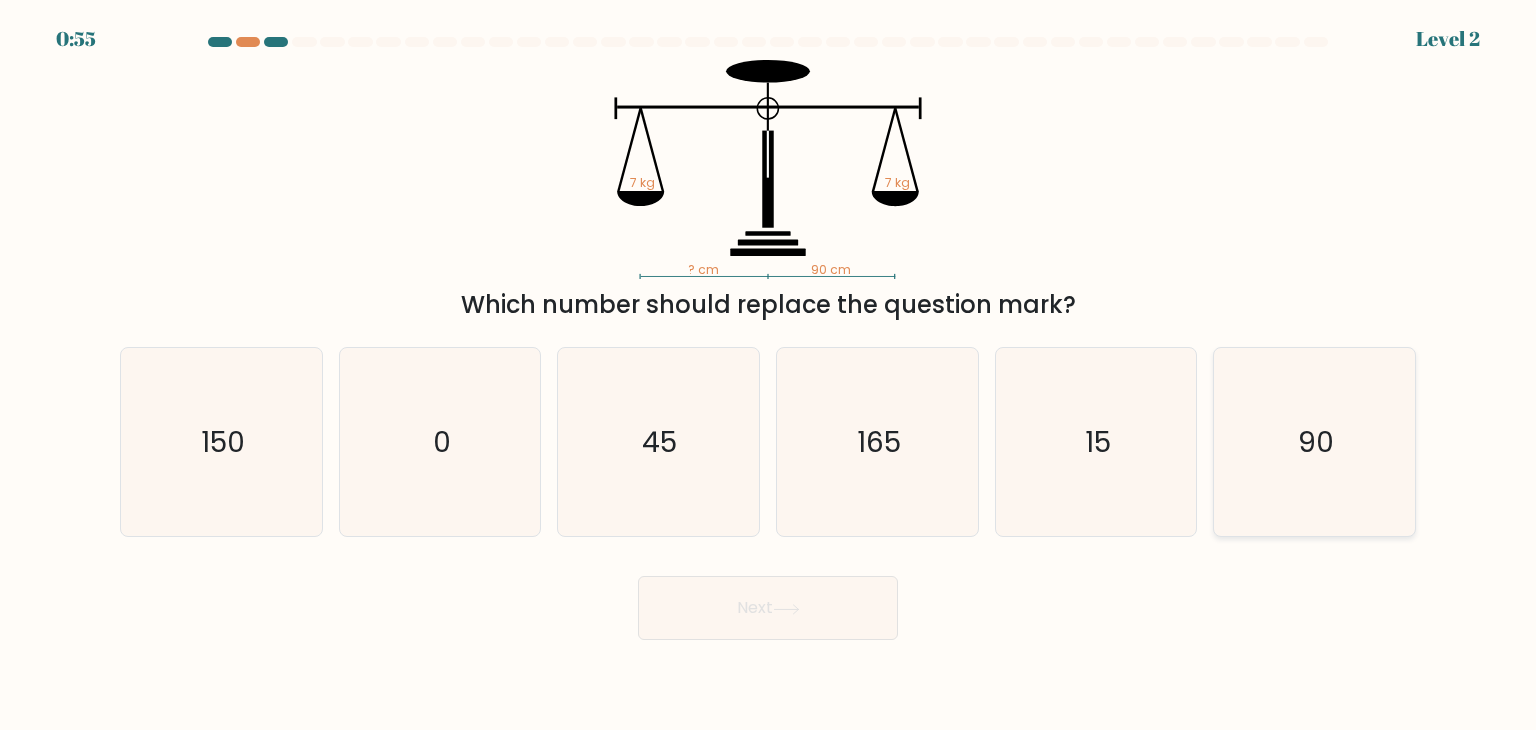 click on "90" at bounding box center (1314, 442) 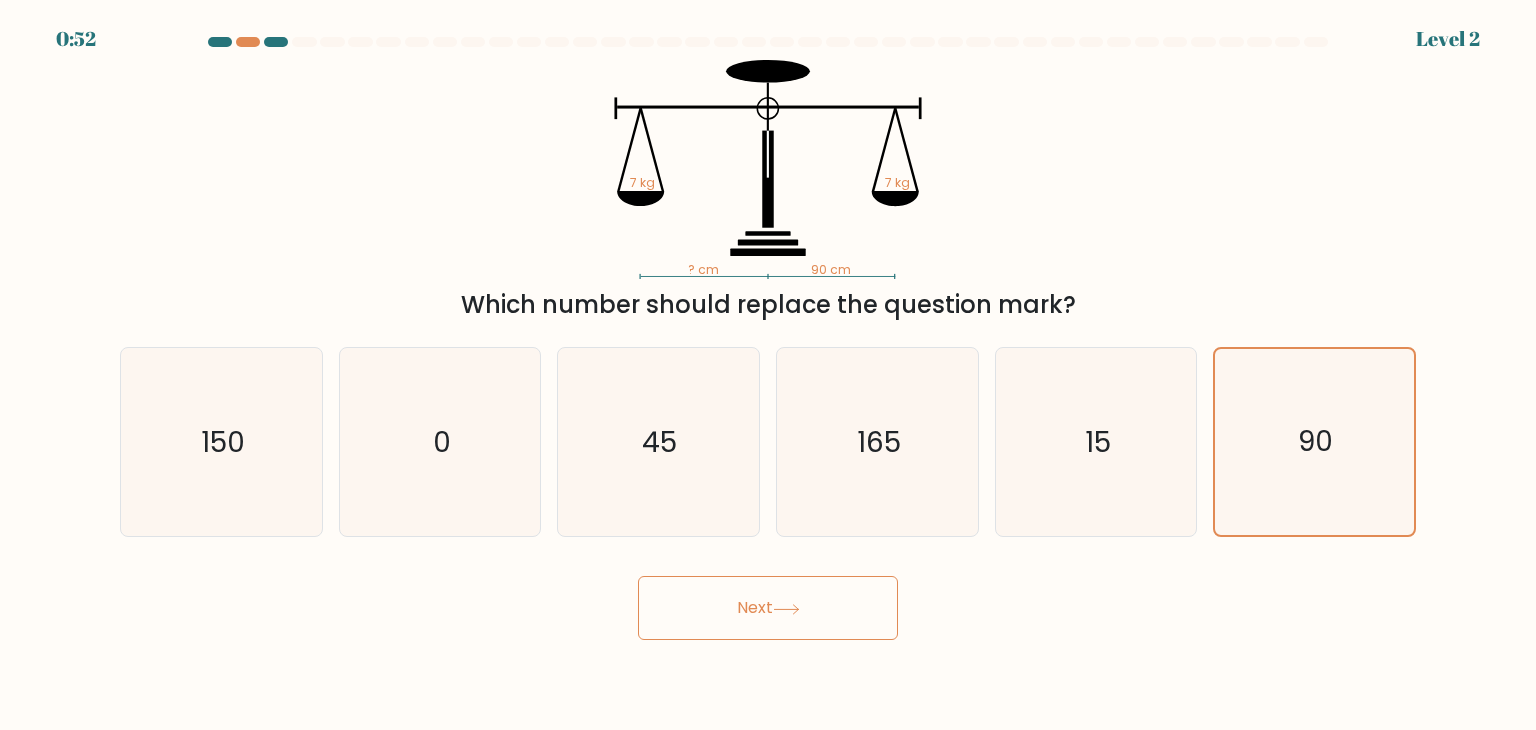 click on "Next" at bounding box center (768, 608) 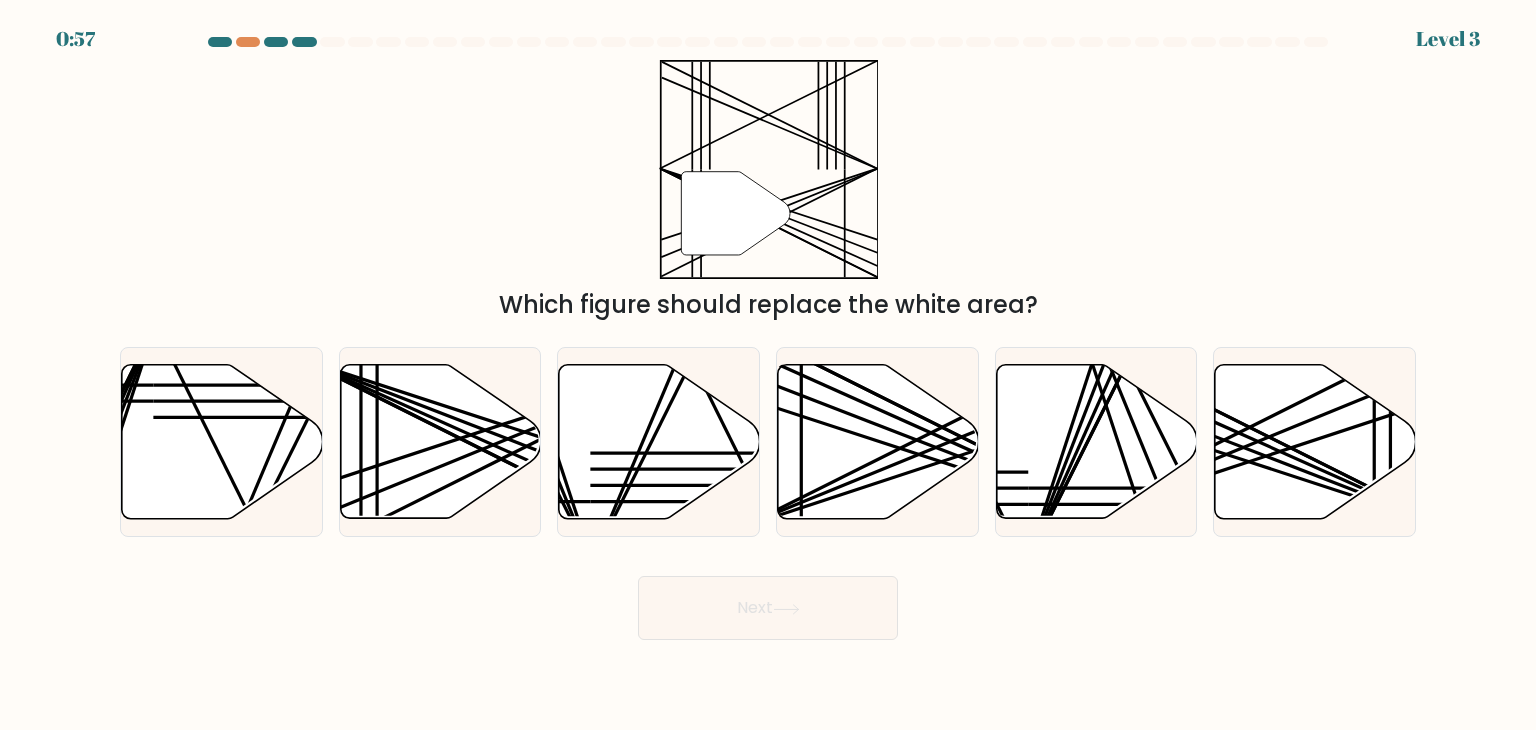 click at bounding box center (735, 213) 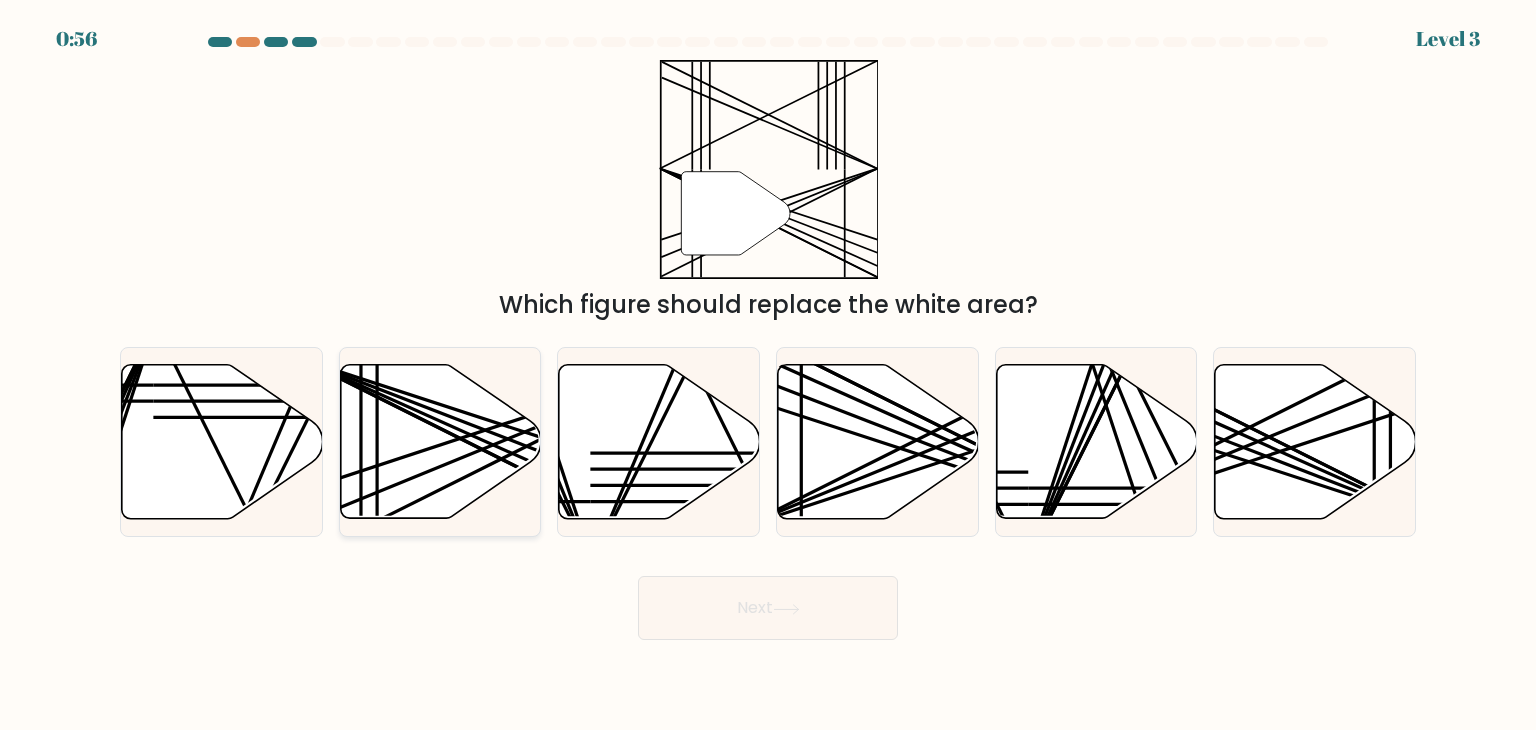 click at bounding box center (502, 459) 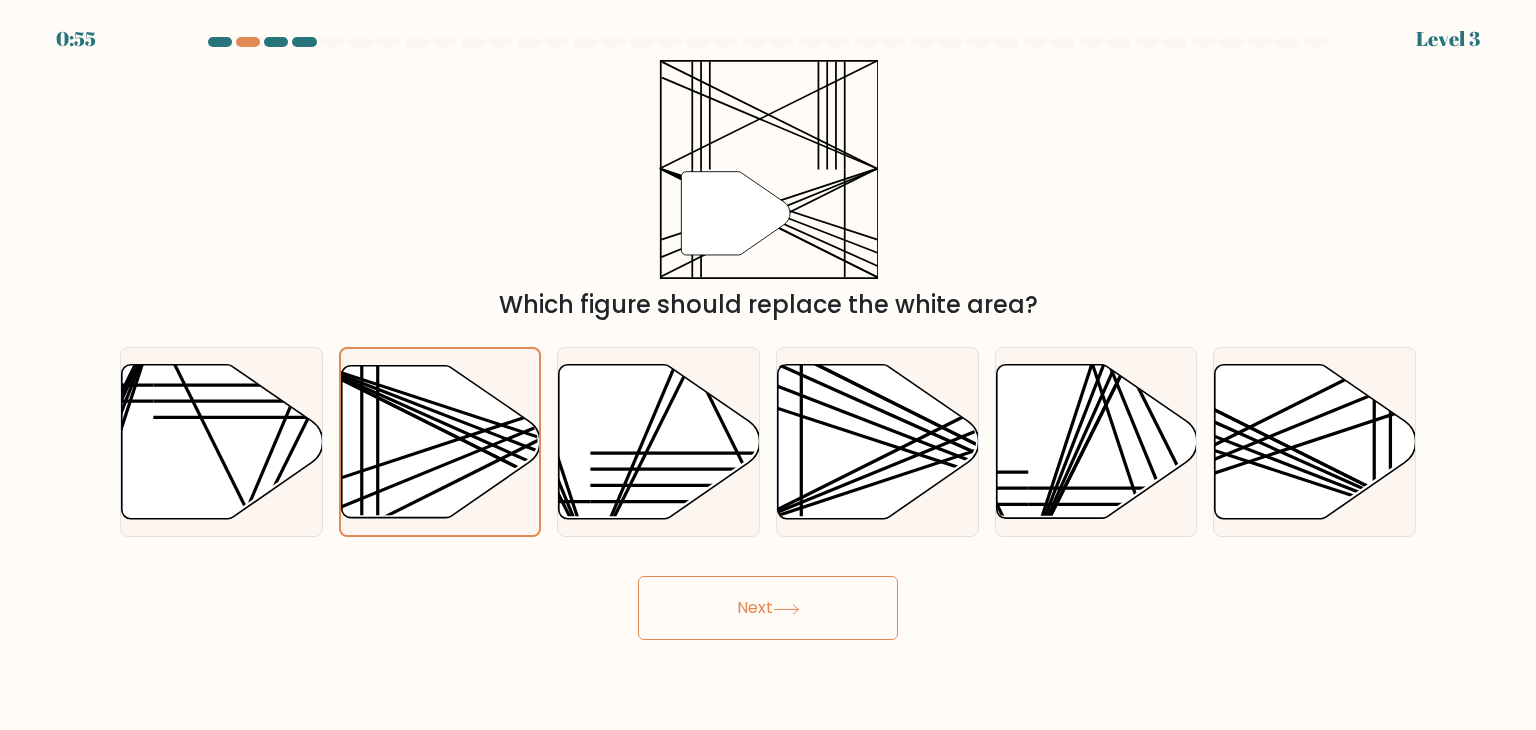 click on "Next" at bounding box center [768, 608] 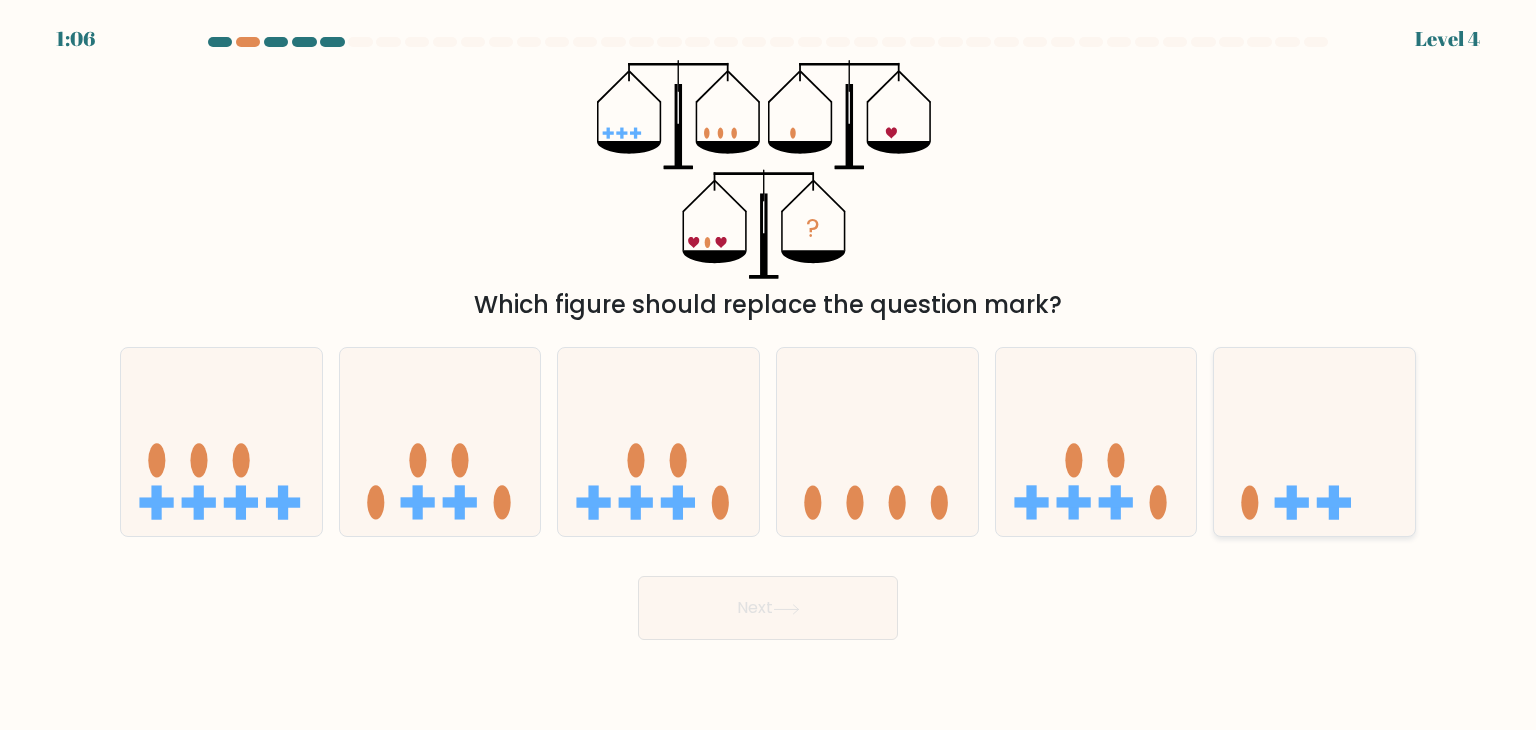 click at bounding box center (1314, 442) 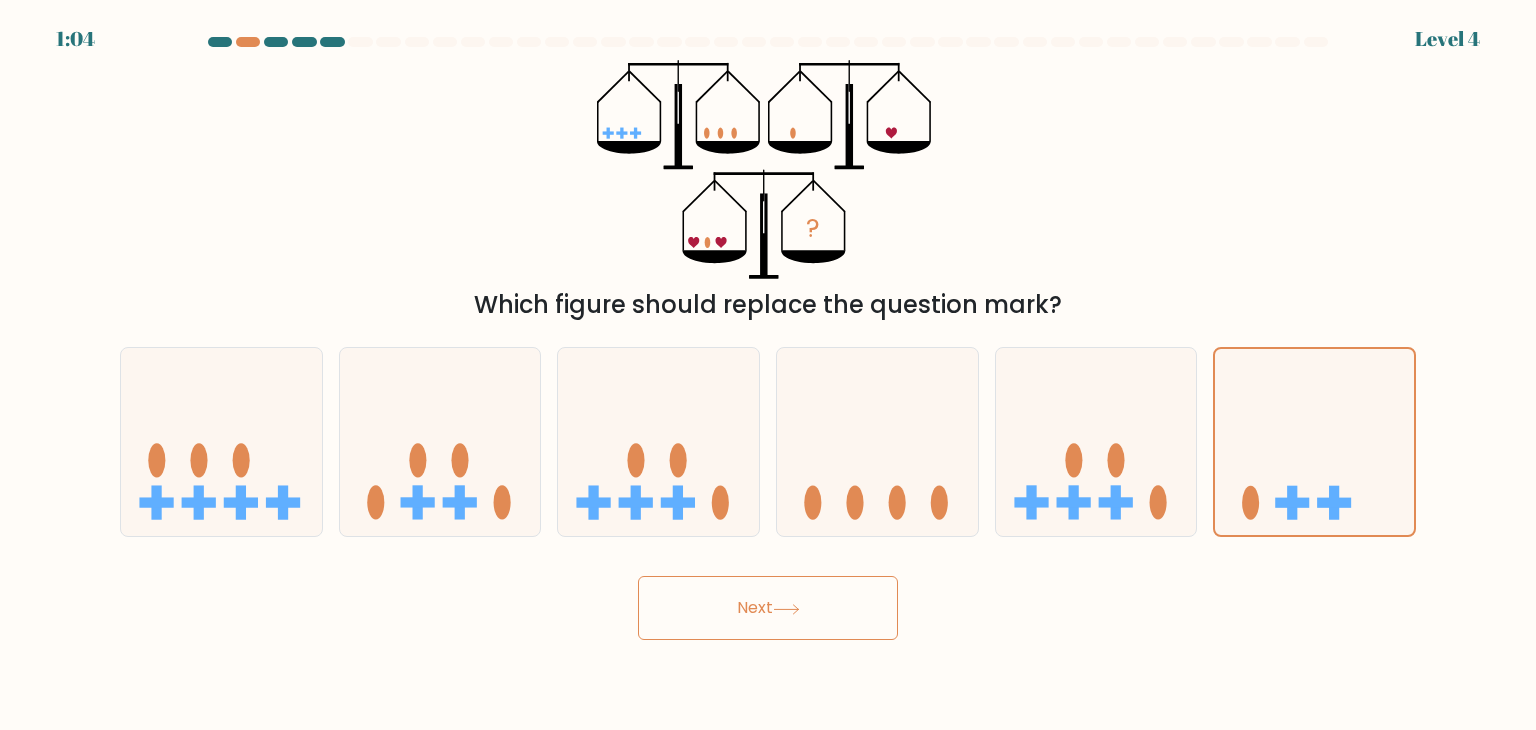 click at bounding box center [786, 609] 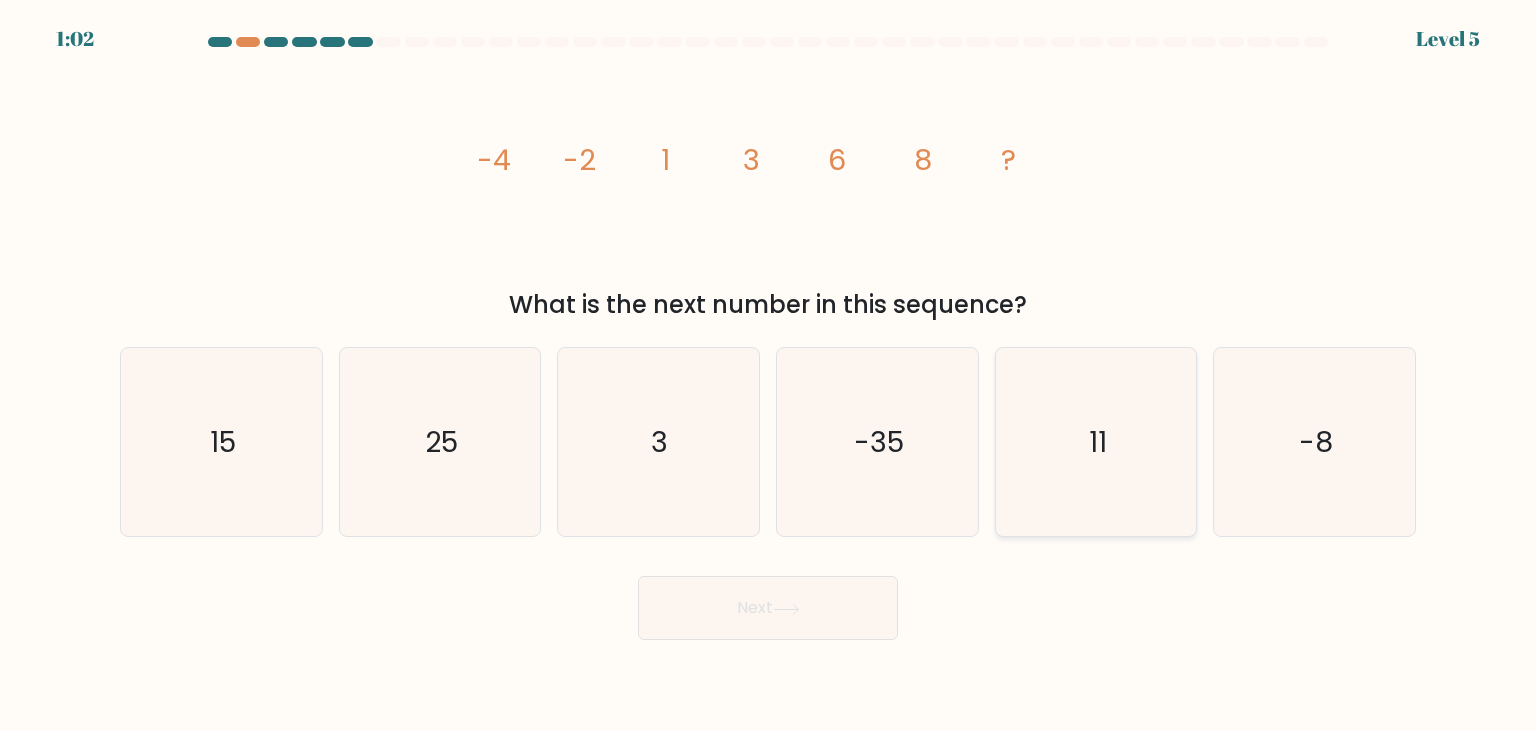 click on "11" at bounding box center [1096, 442] 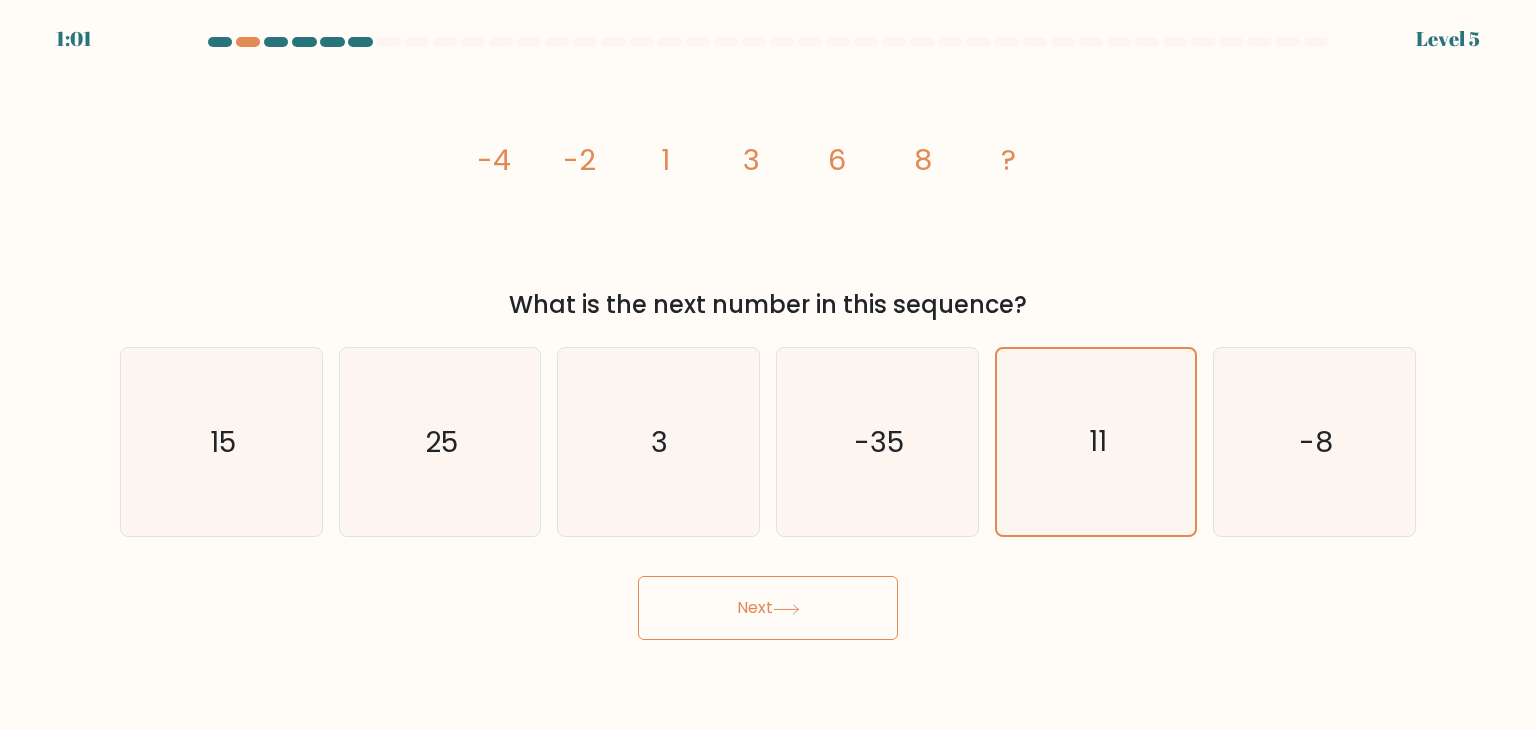click on "Next" at bounding box center [768, 608] 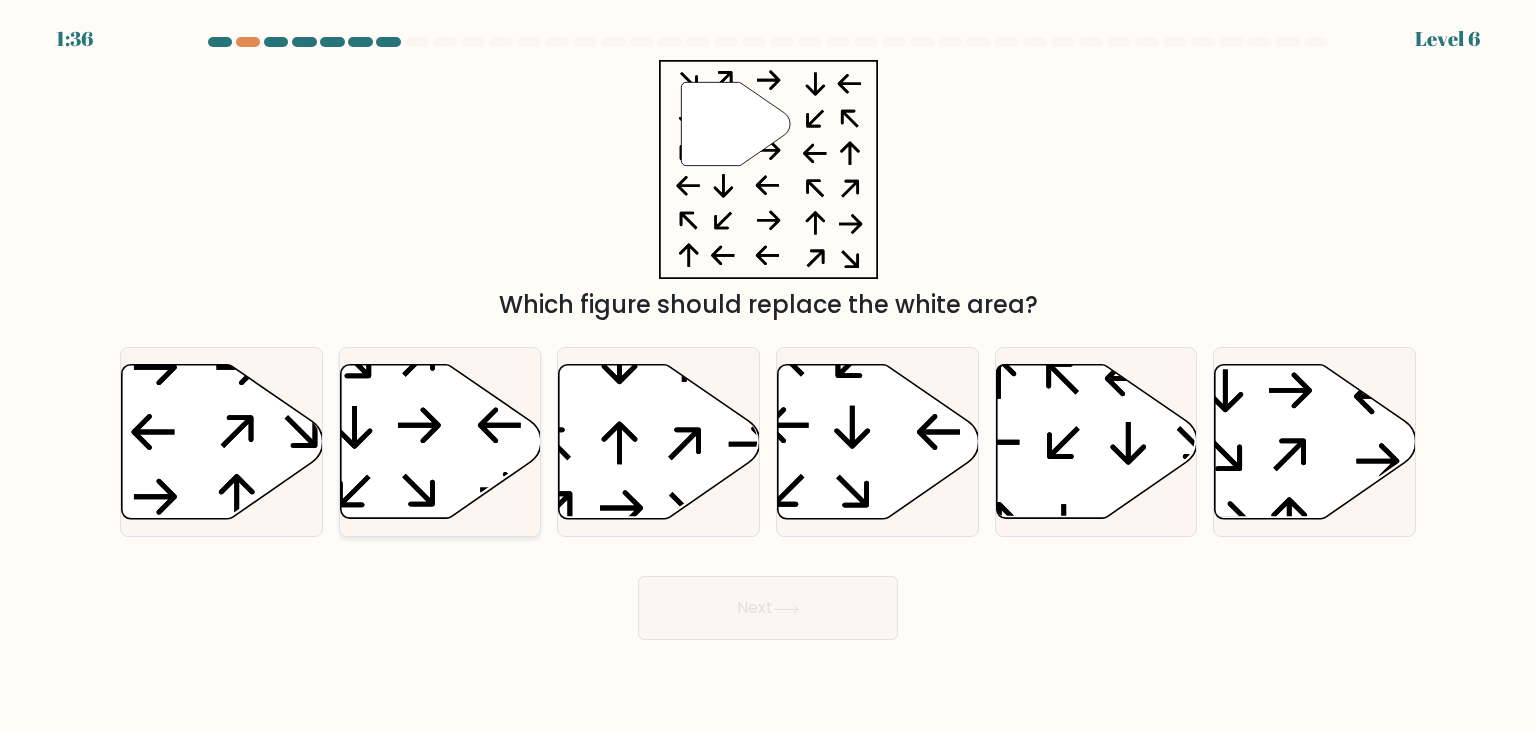 click at bounding box center [440, 442] 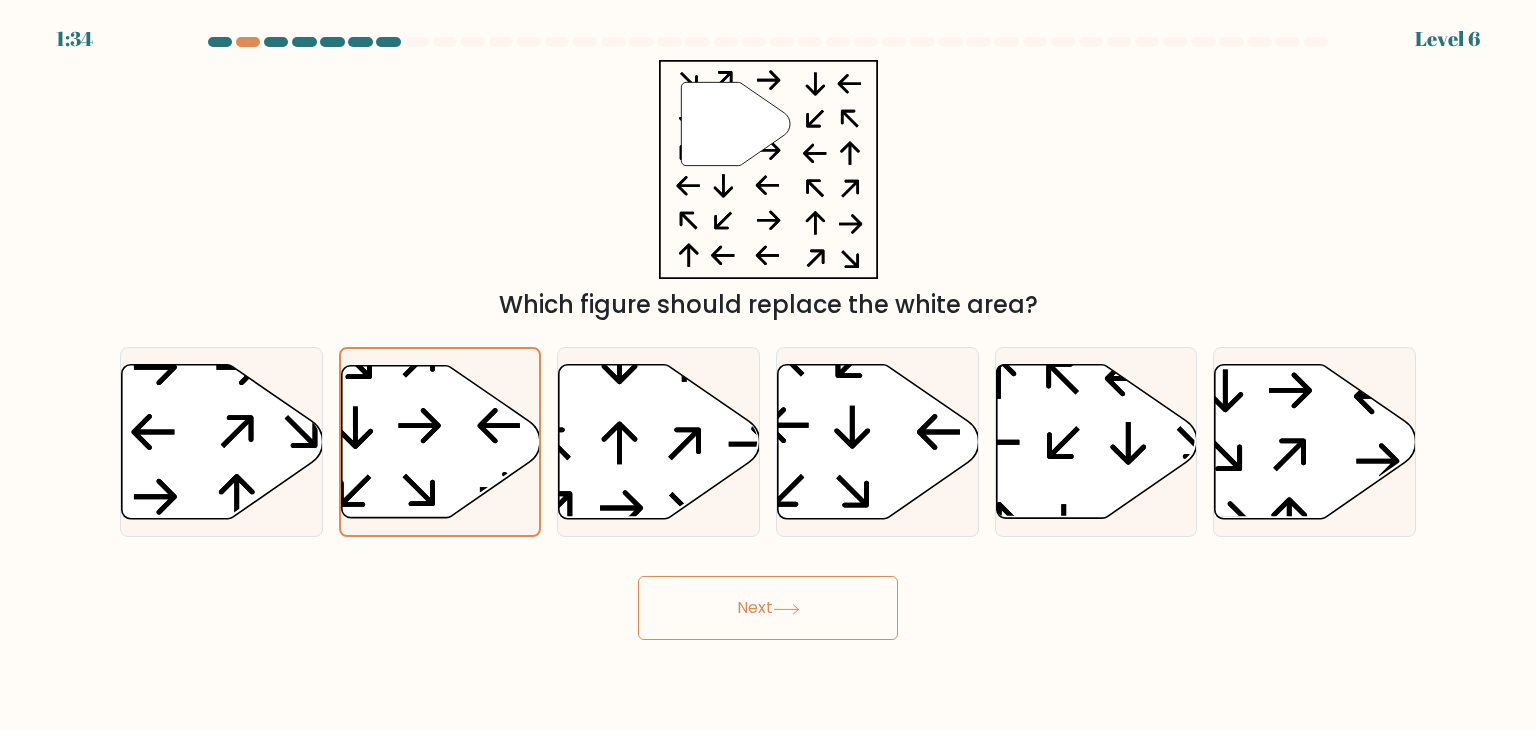 click on "Next" at bounding box center (768, 608) 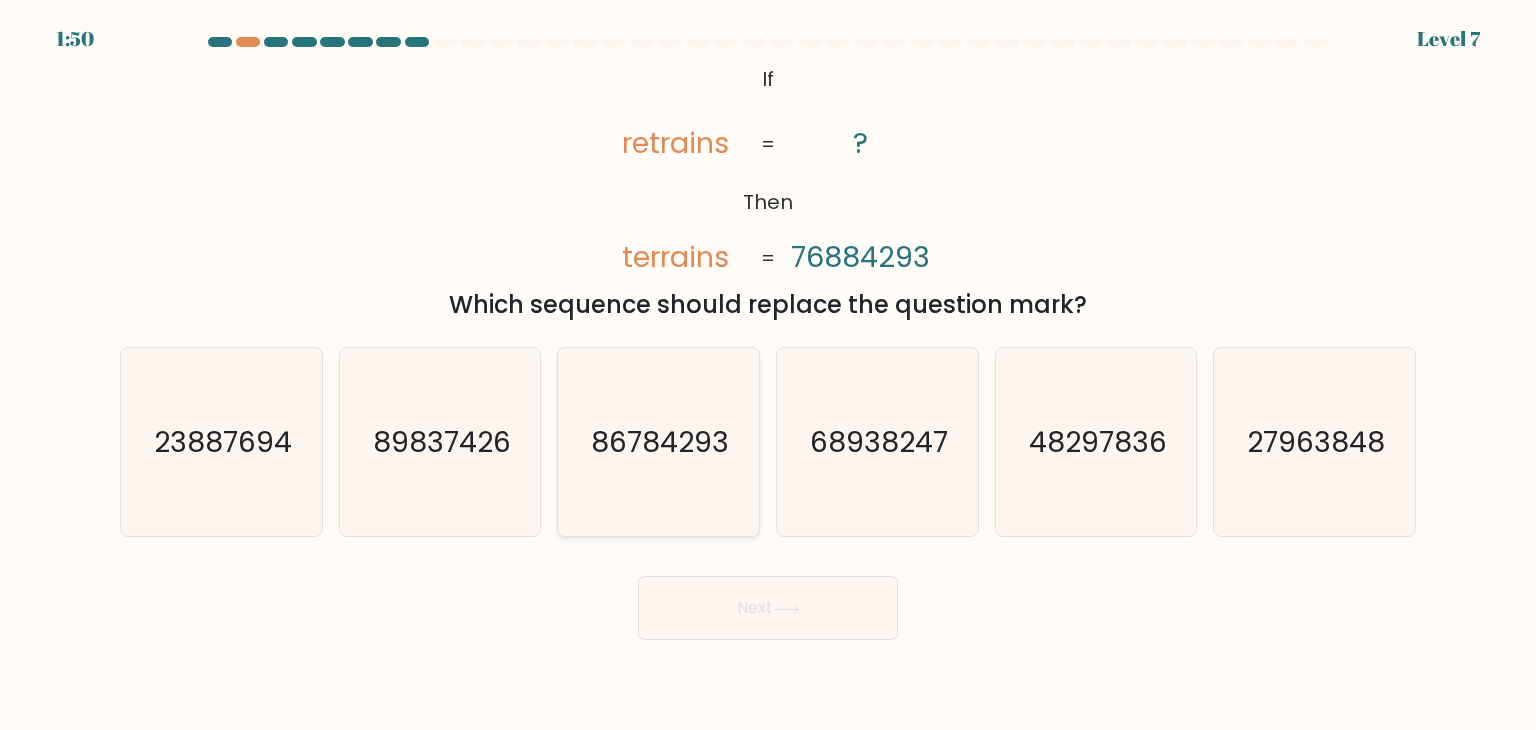 click on "86784293" at bounding box center (658, 442) 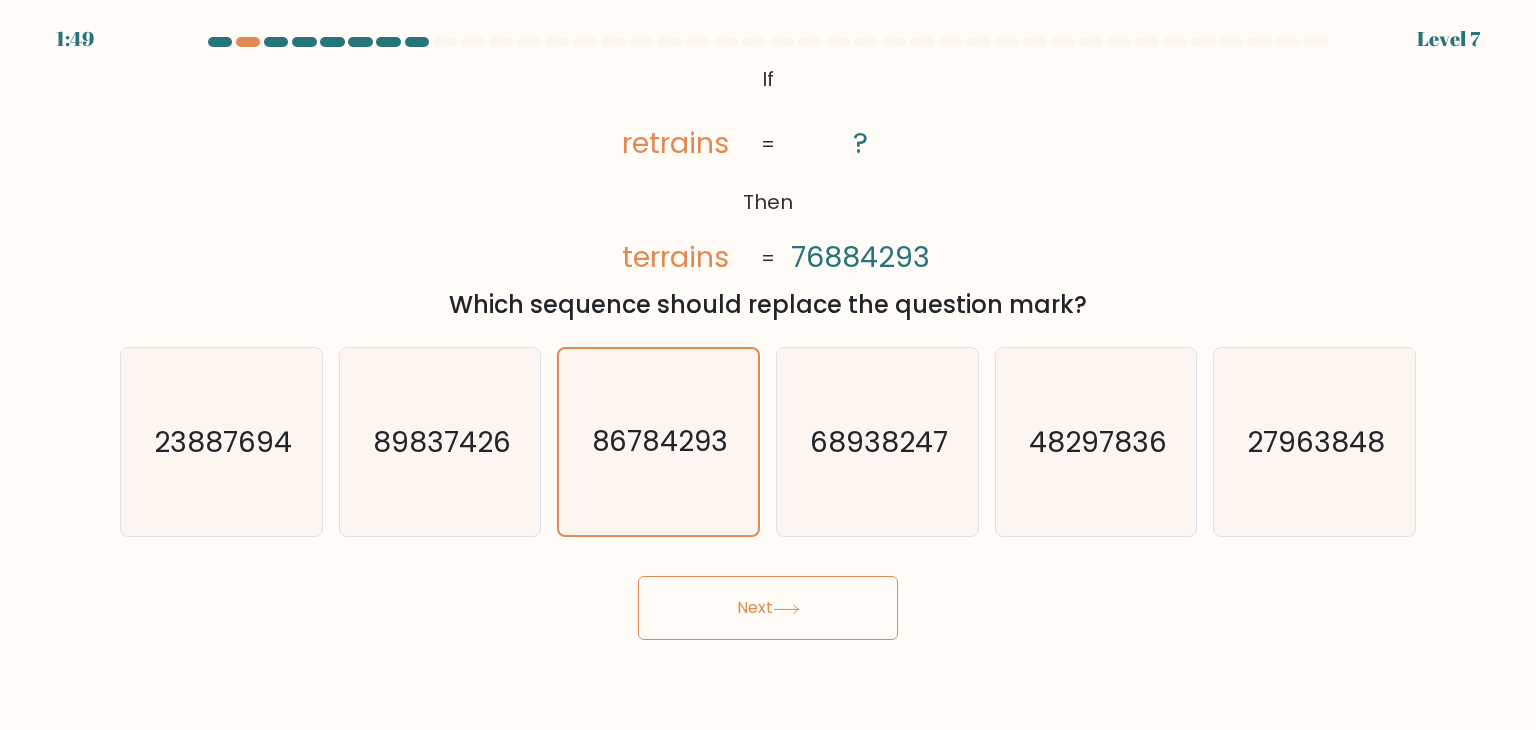 click at bounding box center [786, 609] 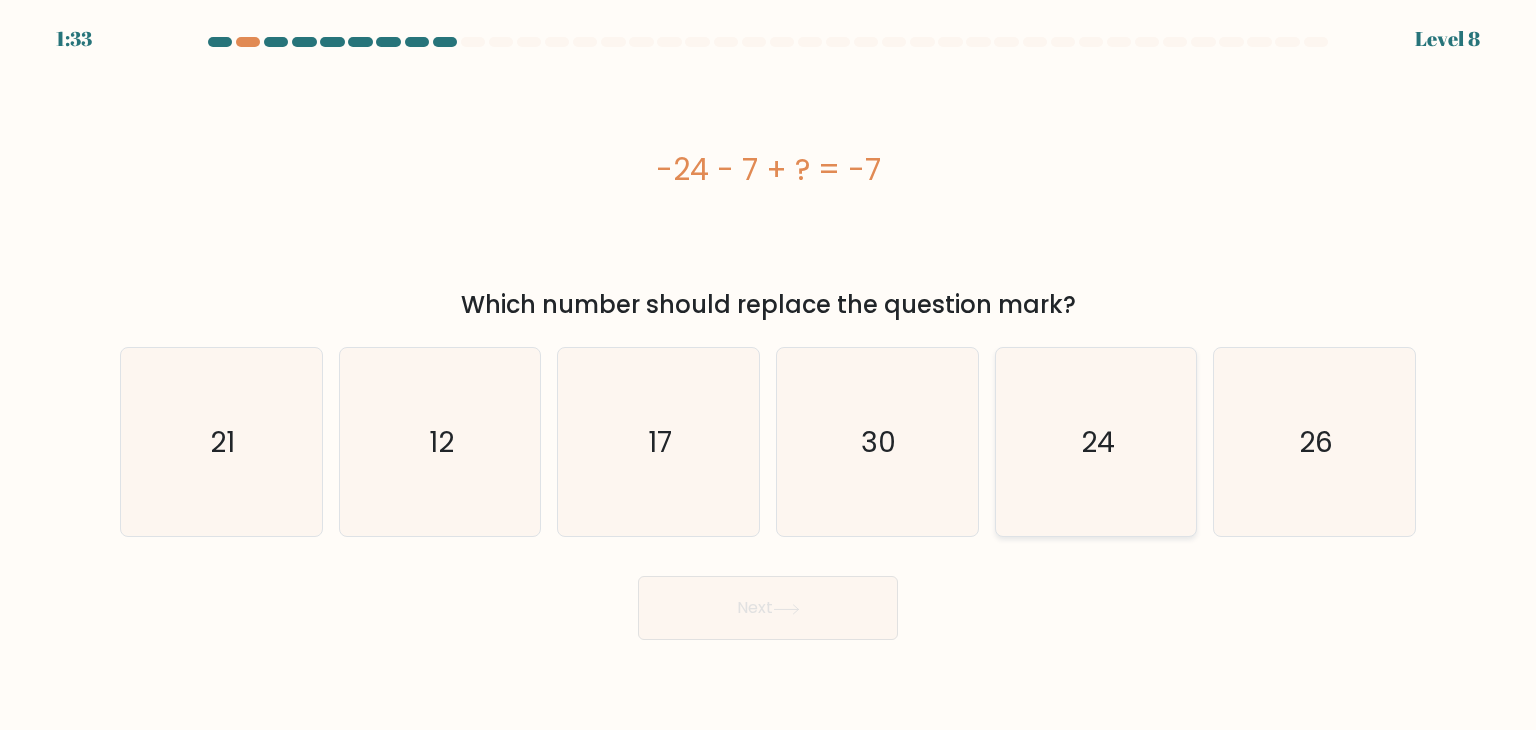 click on "24" at bounding box center [1098, 442] 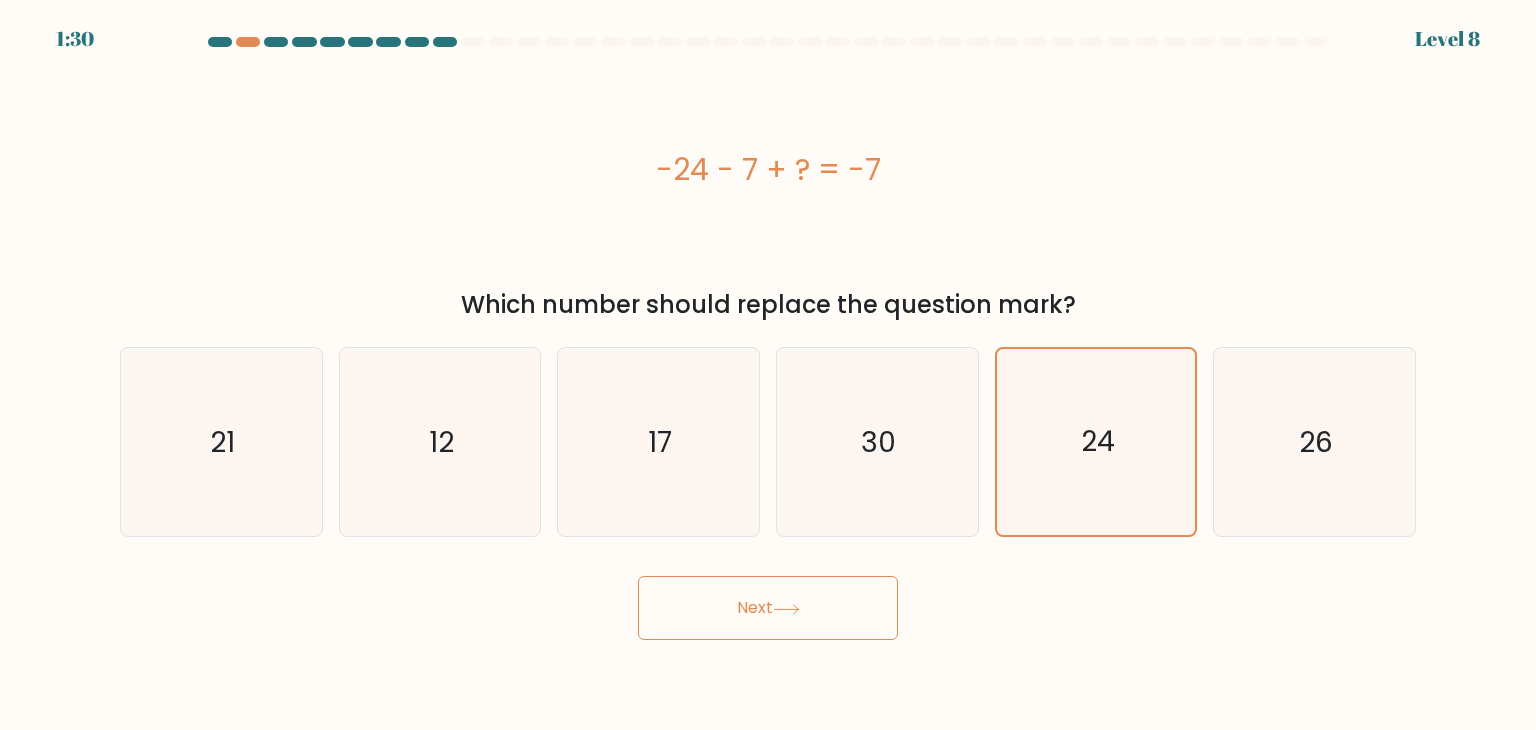 click on "Next" at bounding box center (768, 608) 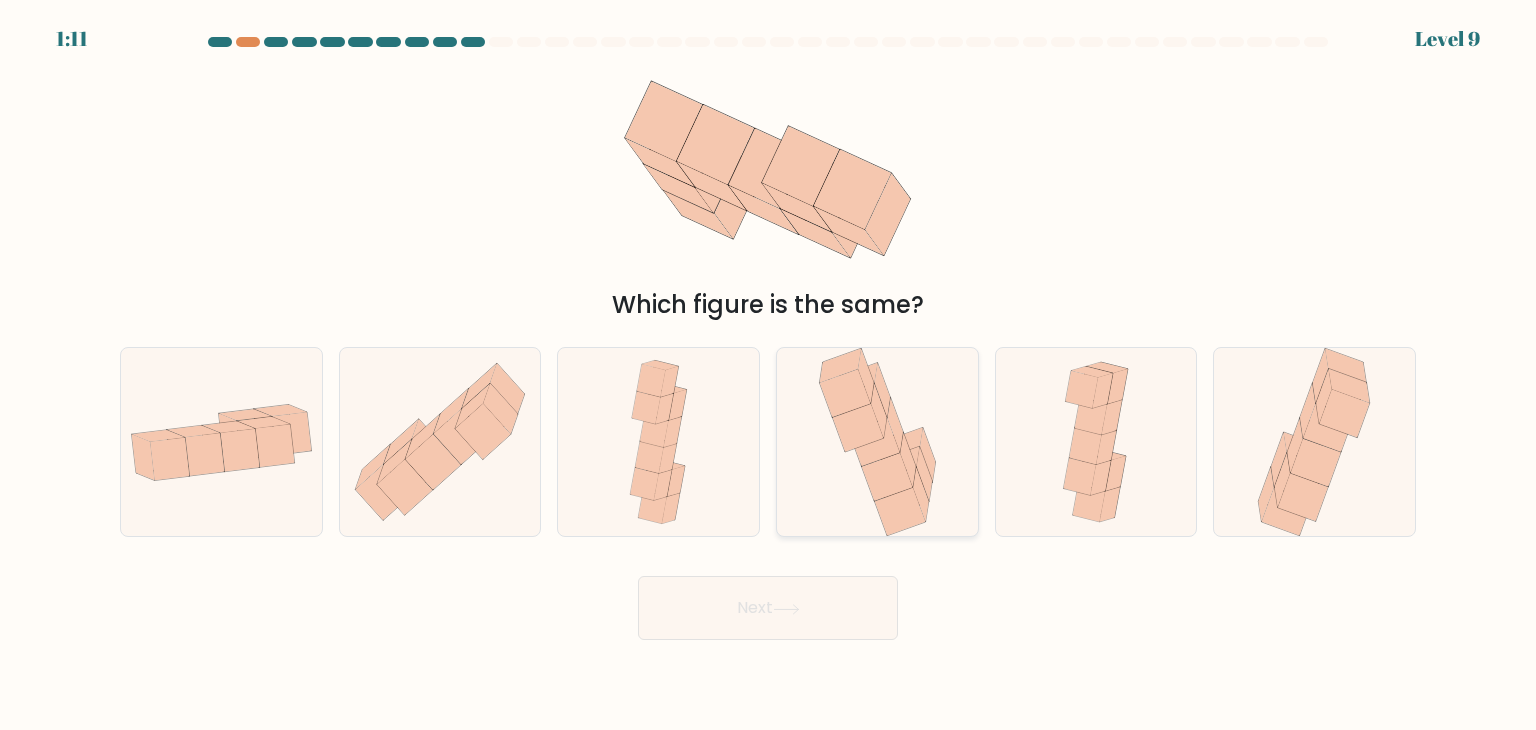 click at bounding box center (877, 442) 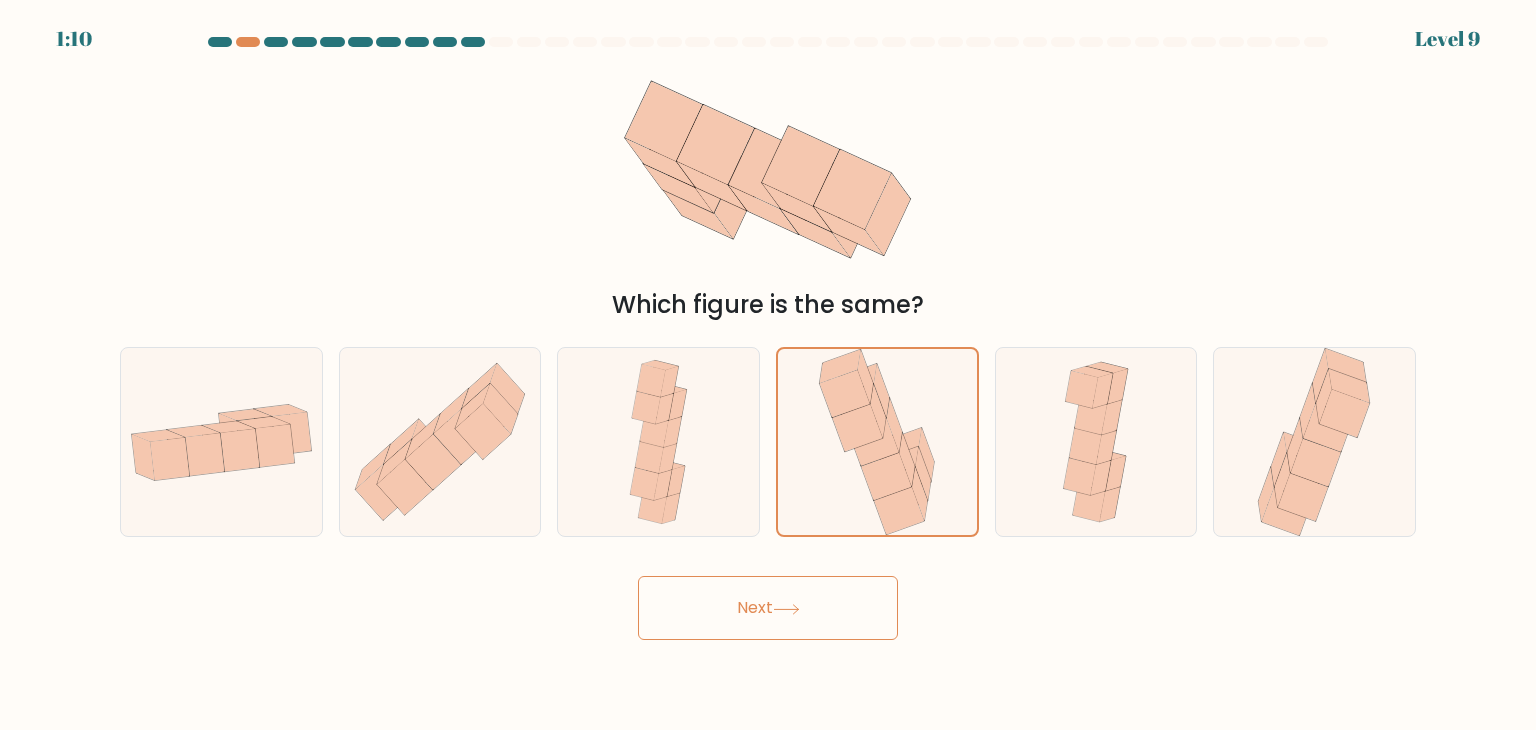click at bounding box center [786, 609] 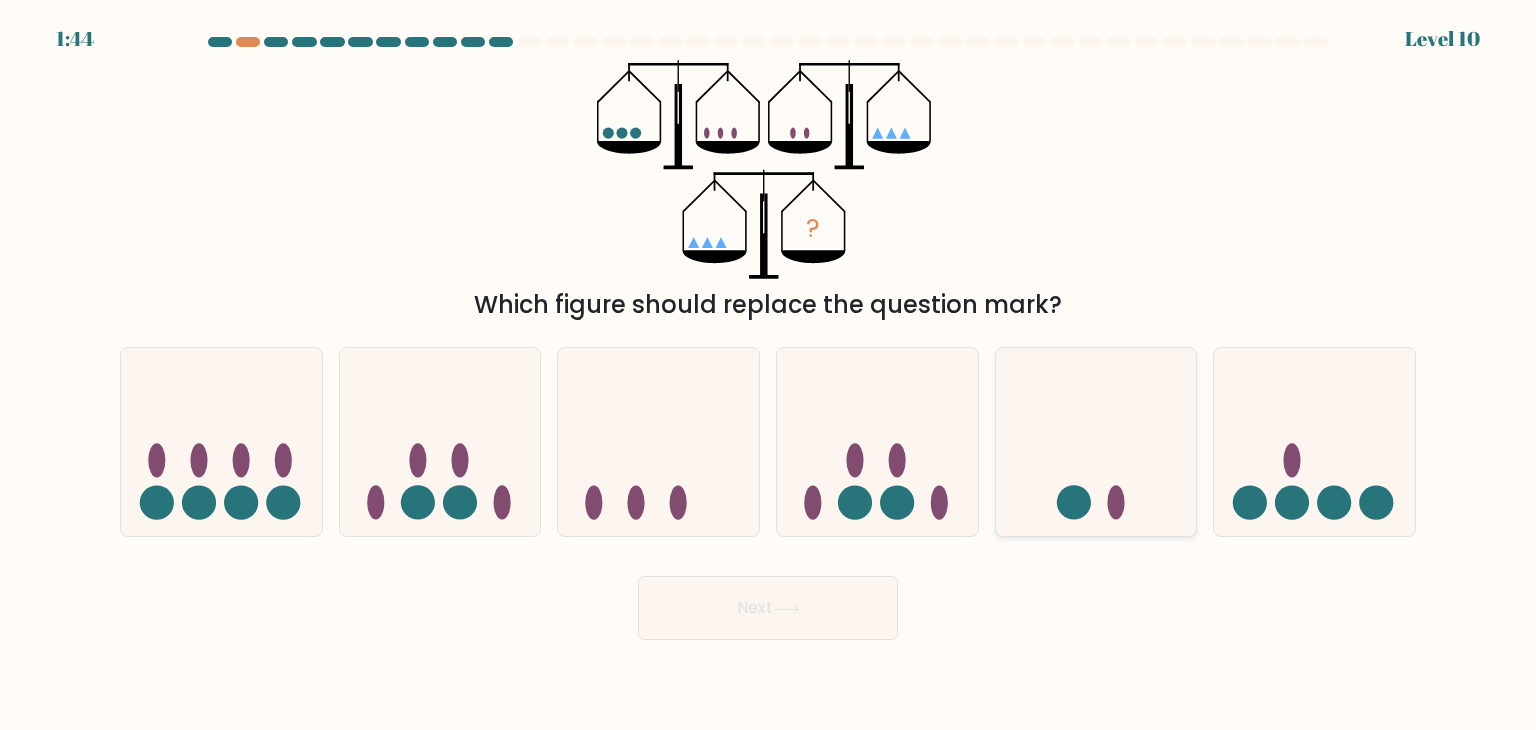click at bounding box center (1096, 442) 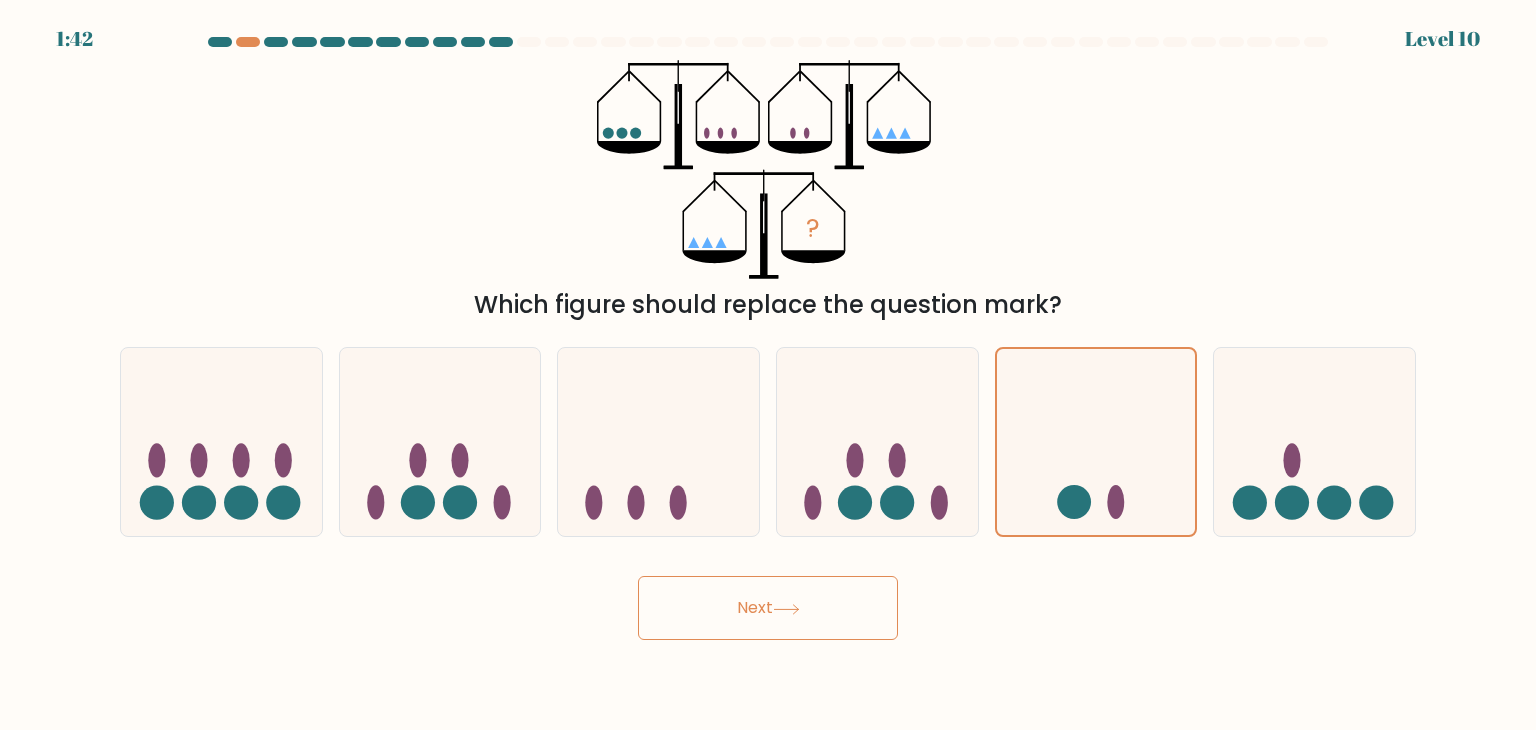 click on "Next" at bounding box center (768, 608) 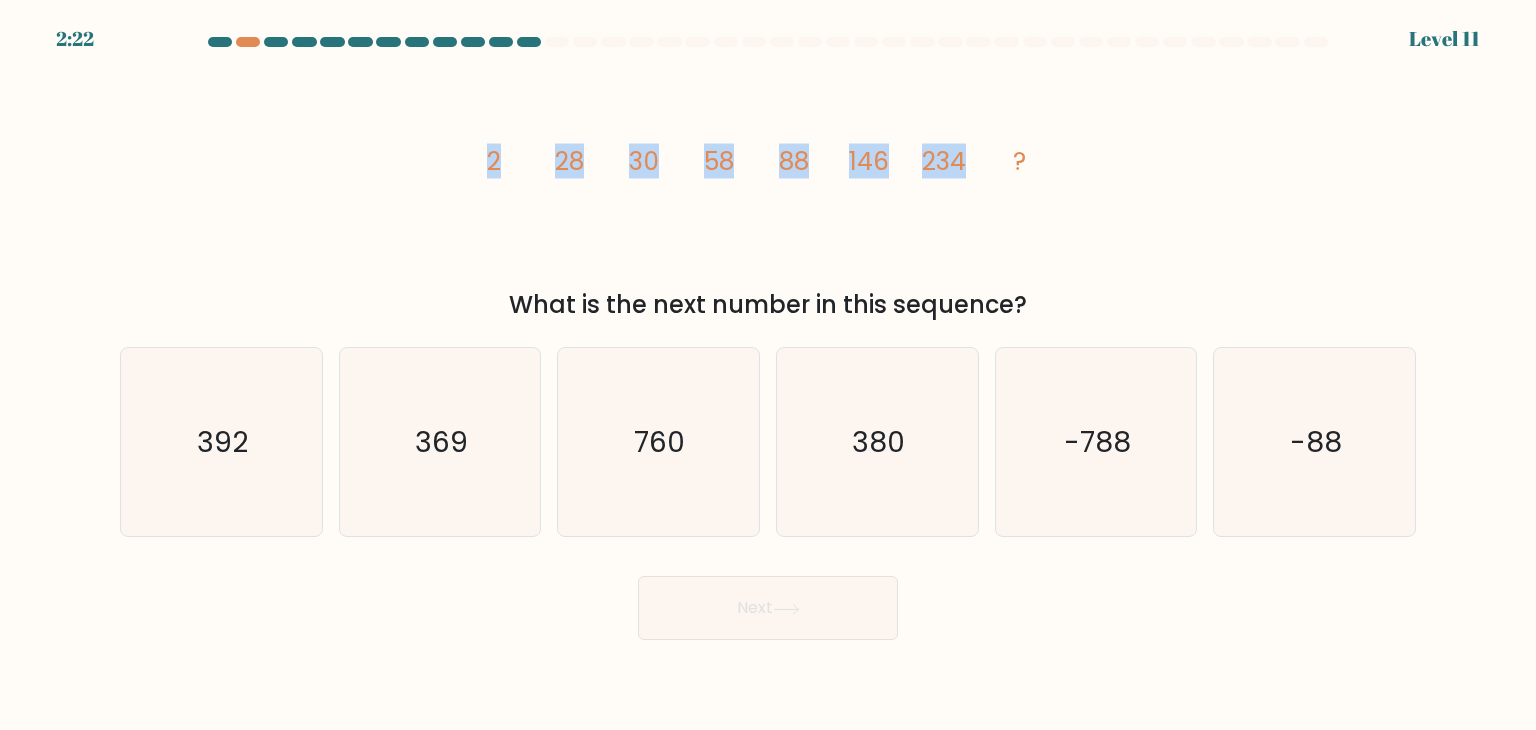 drag, startPoint x: 486, startPoint y: 160, endPoint x: 1013, endPoint y: 169, distance: 527.07684 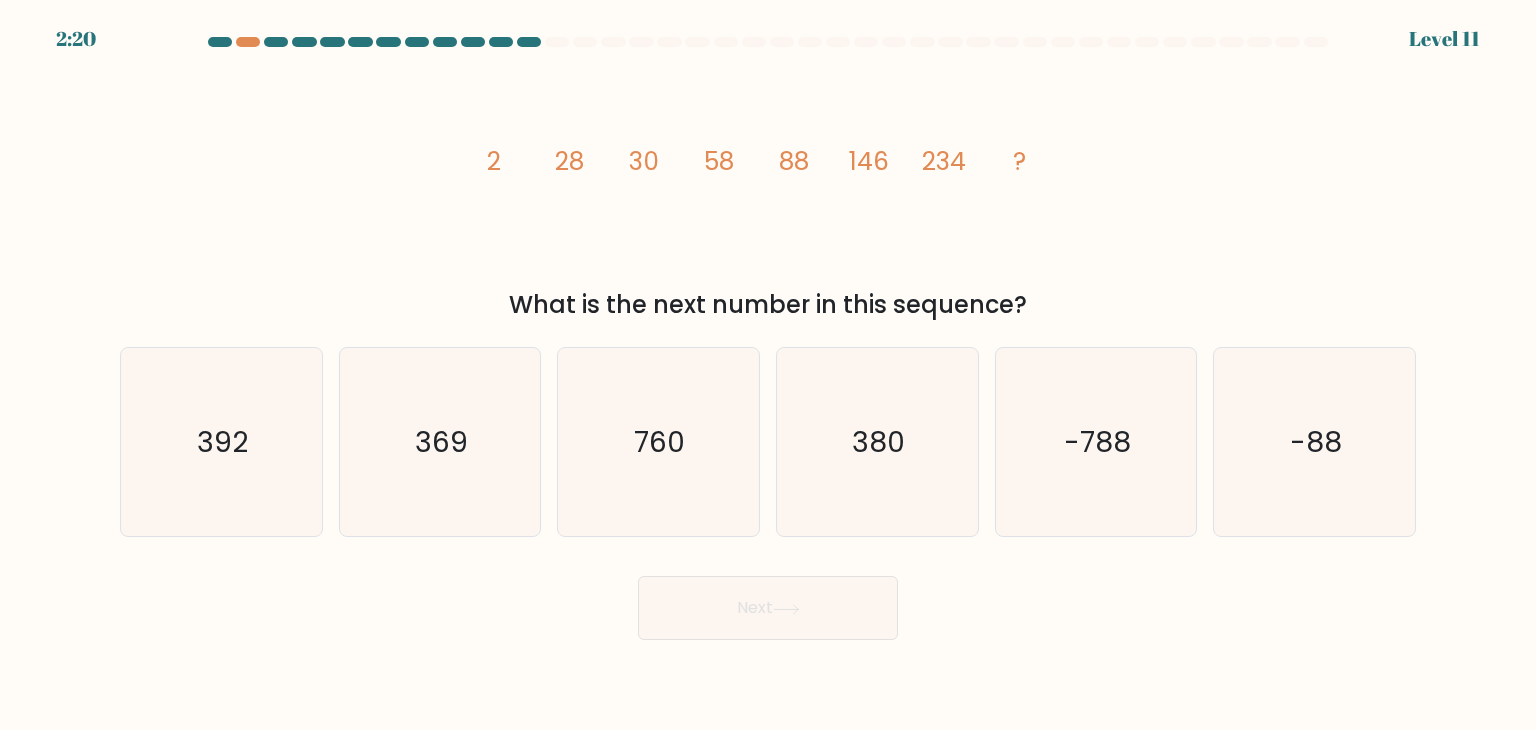 click on "image/svg+xml
2
28
30
58
88
146
234
?
What is the next number in this sequence?" at bounding box center [768, 191] 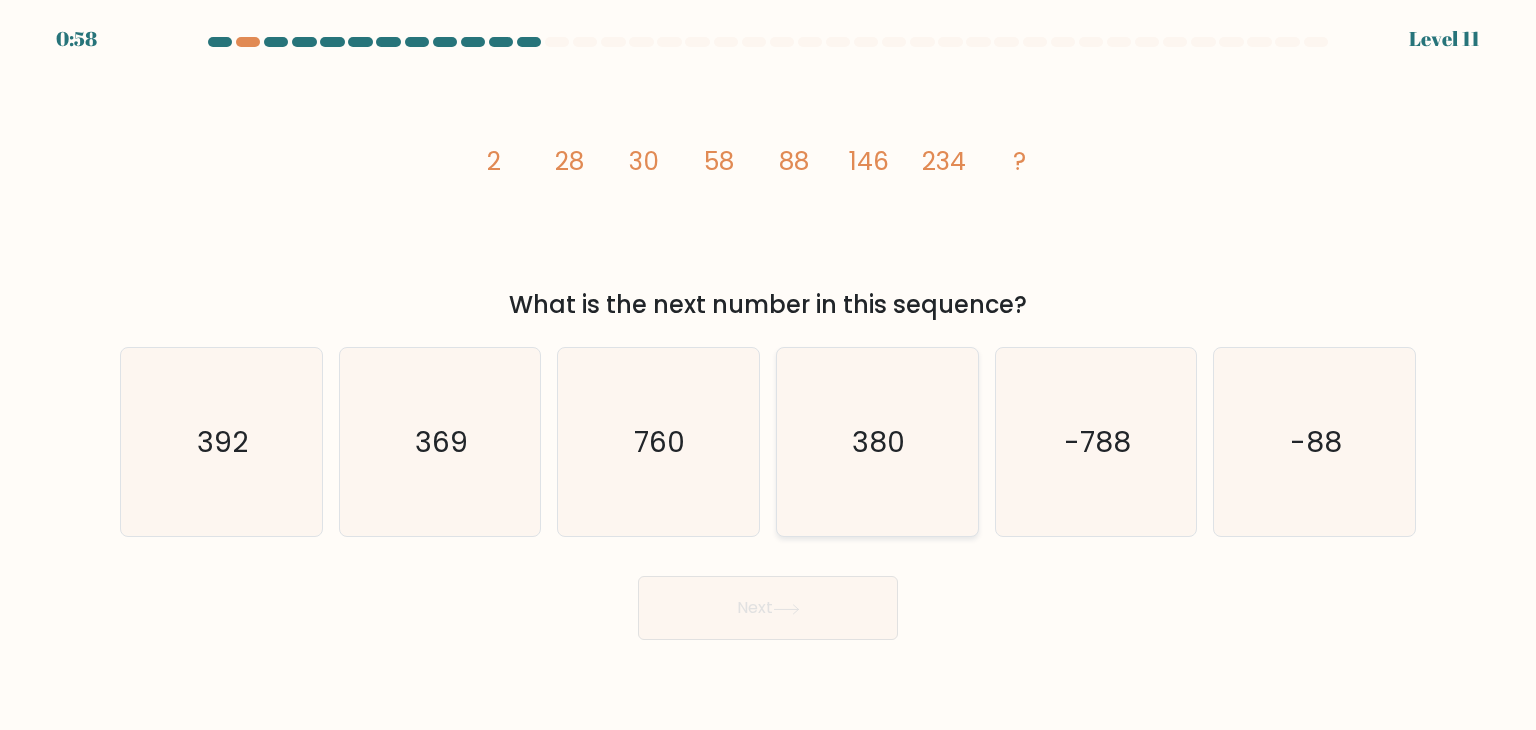click on "380" at bounding box center [877, 442] 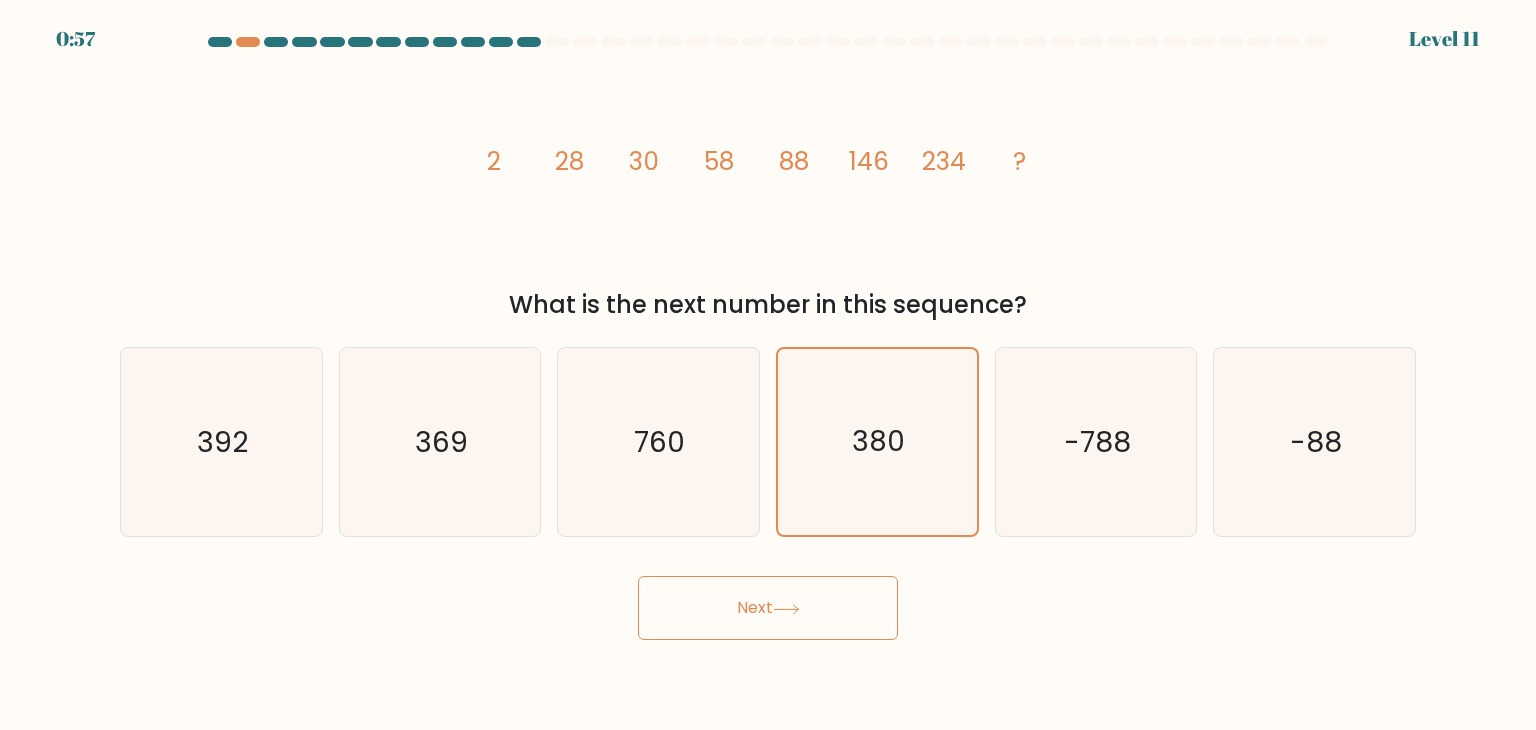 click on "Next" at bounding box center [768, 608] 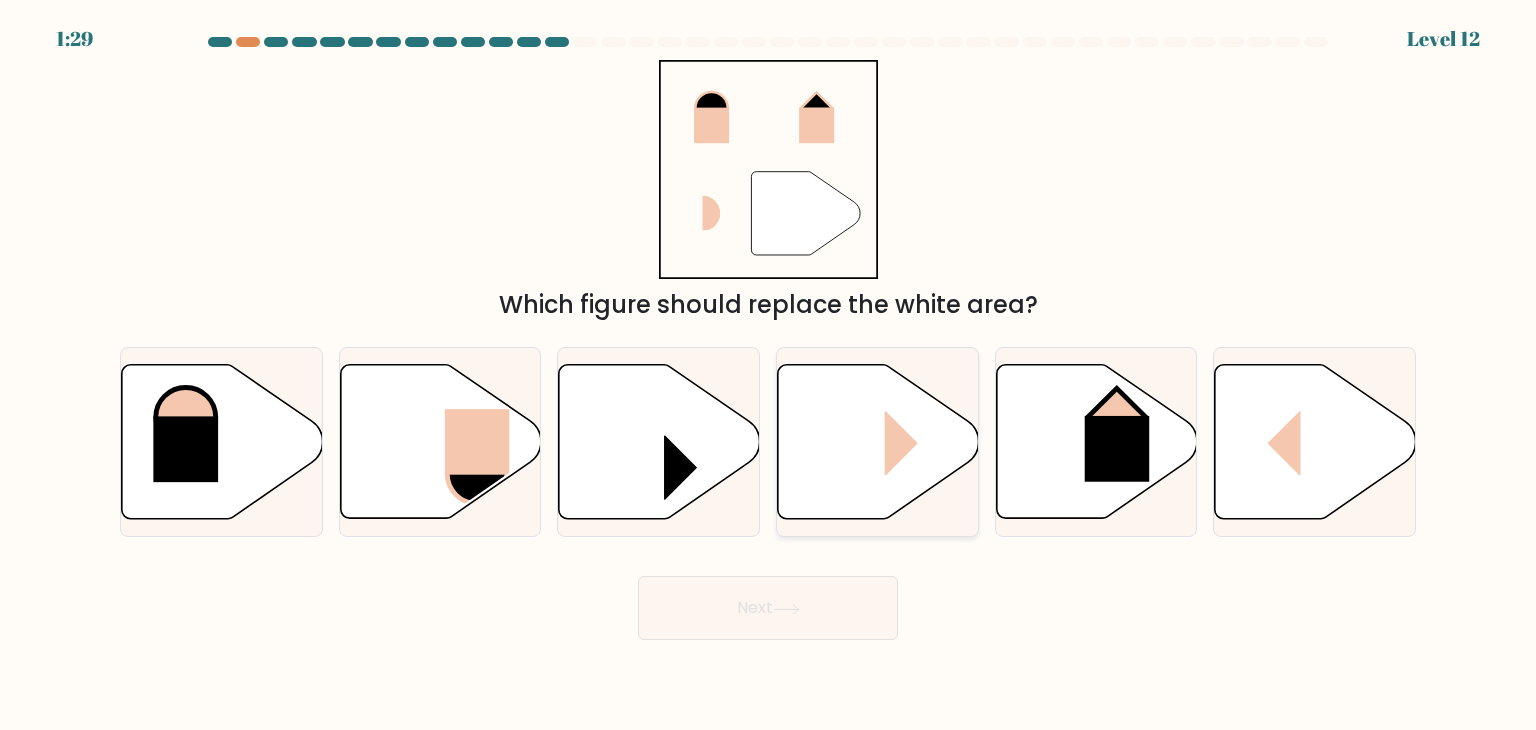 click at bounding box center [878, 442] 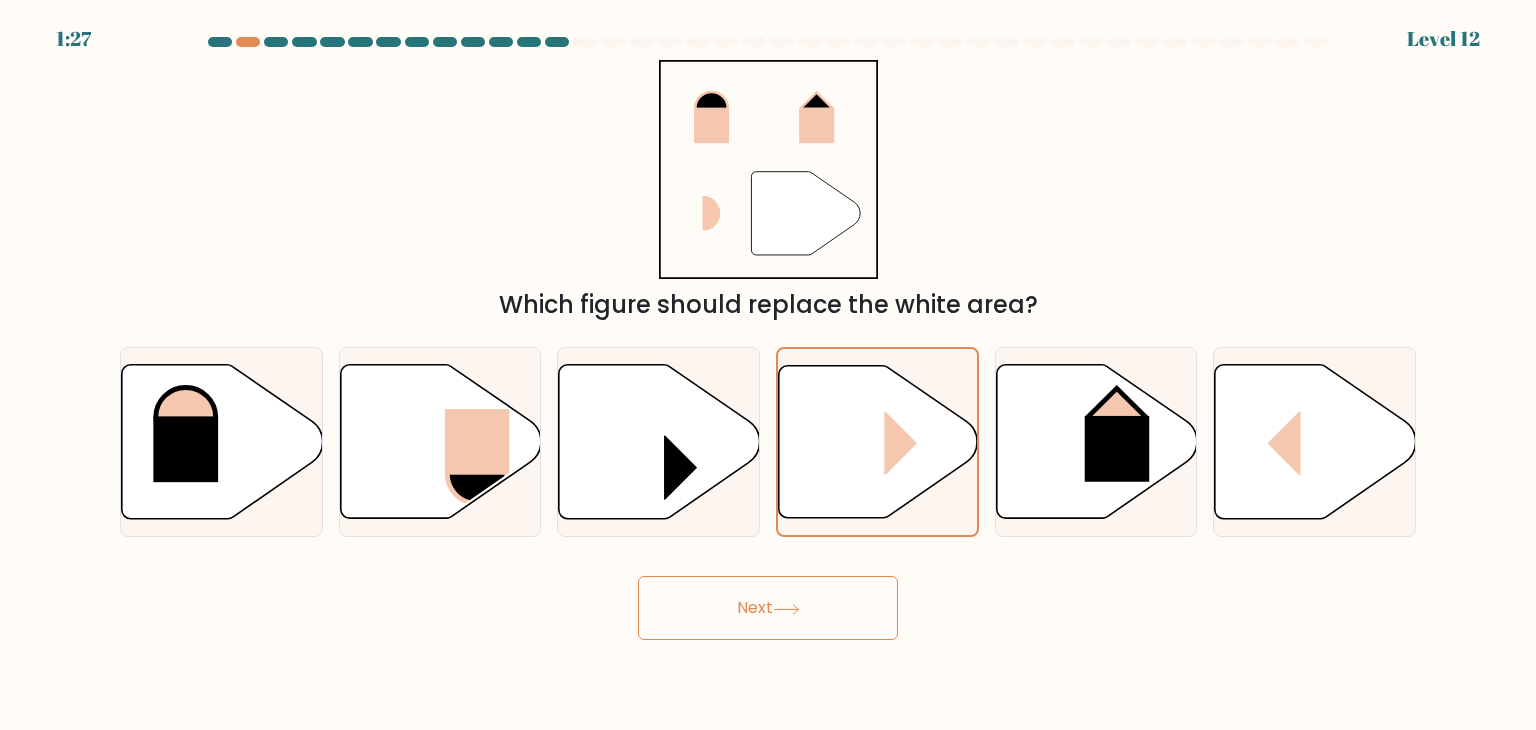 click on "Next" at bounding box center [768, 608] 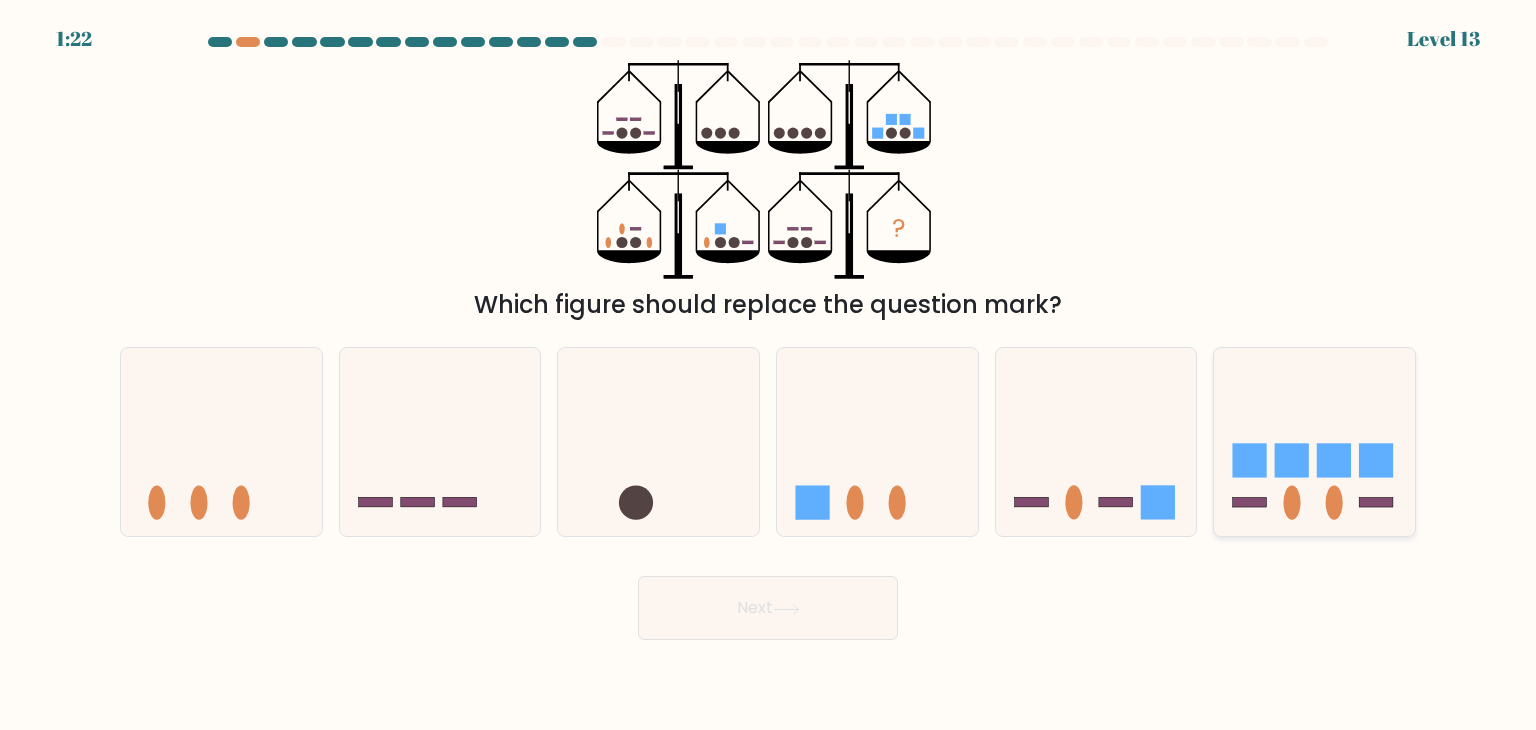 click at bounding box center (1250, 503) 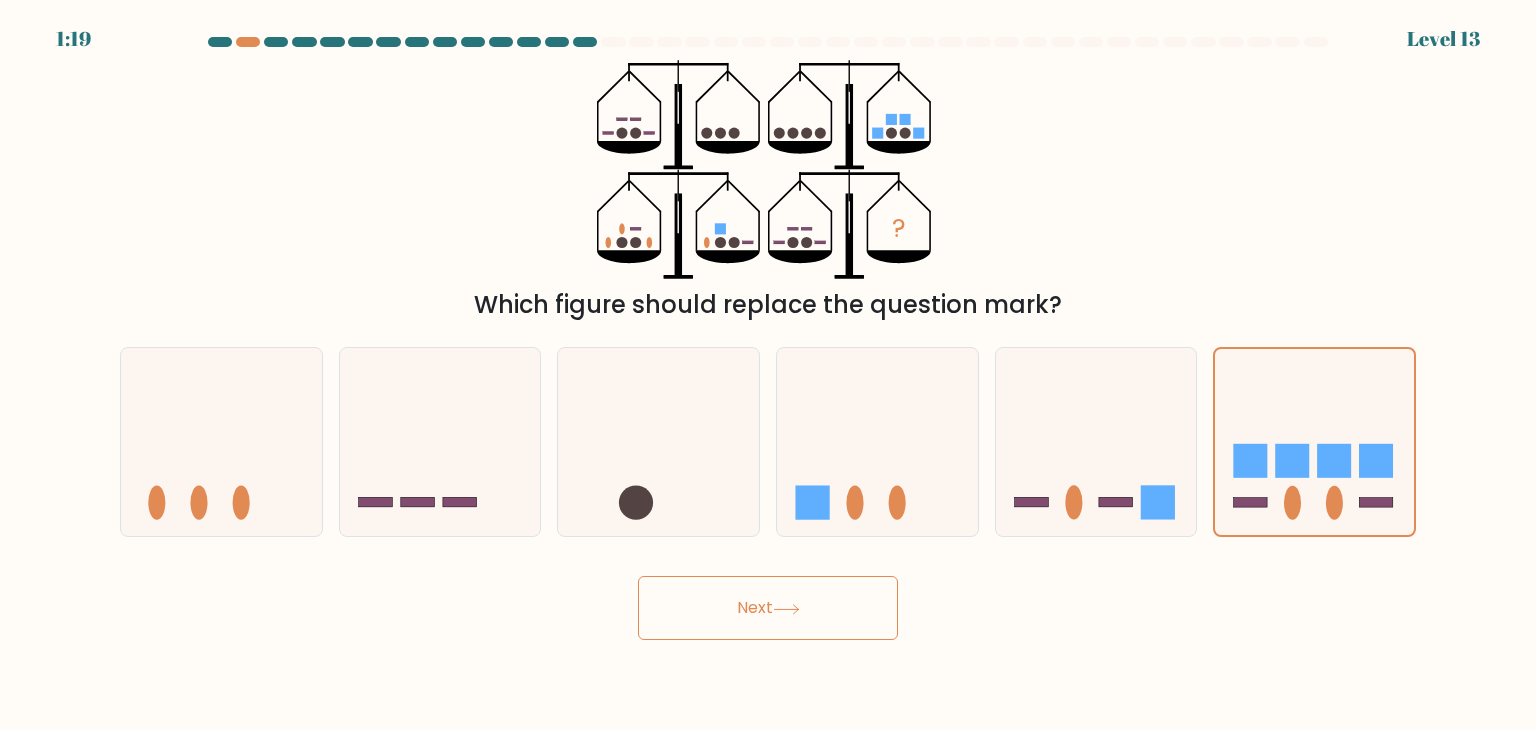 click on "Next" at bounding box center (768, 608) 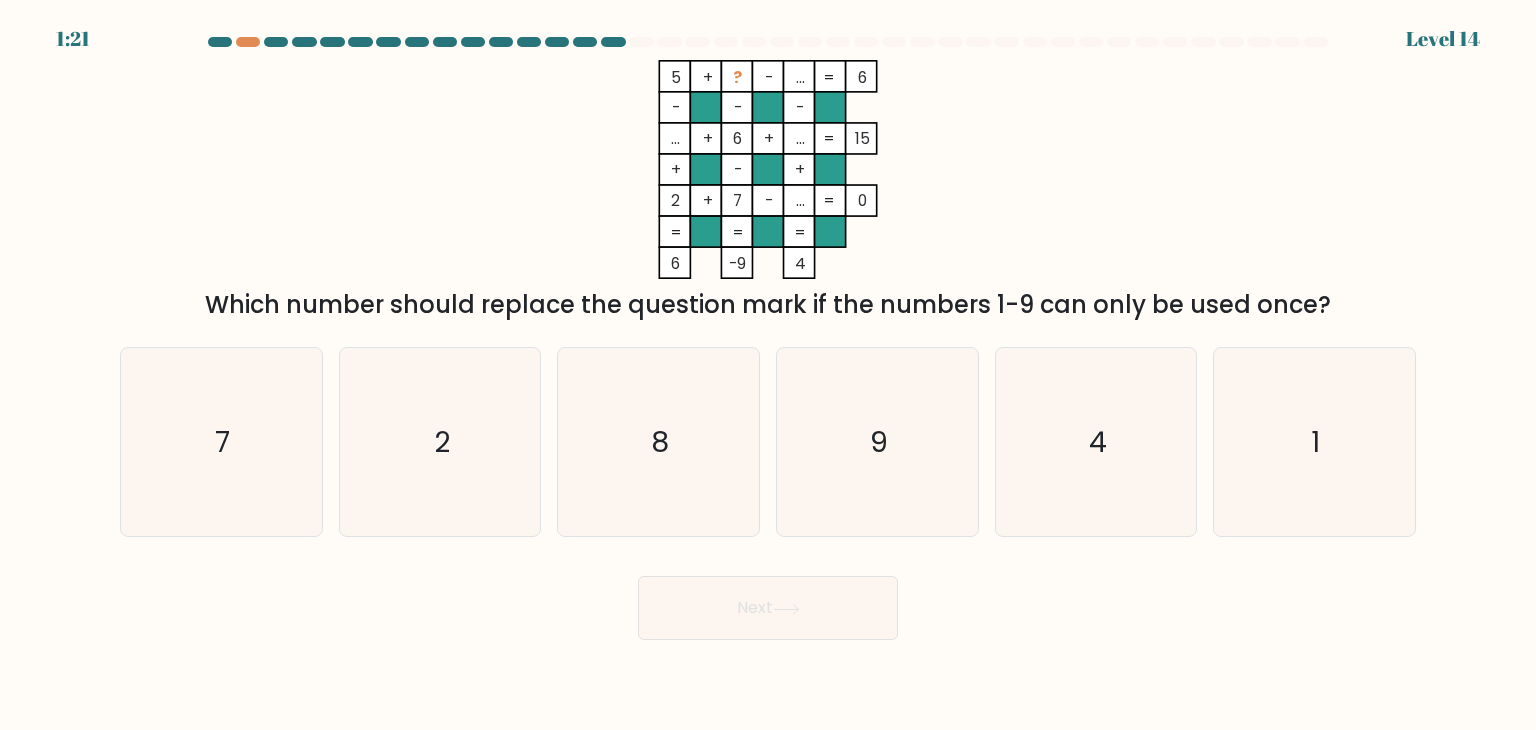 drag, startPoint x: 736, startPoint y: 103, endPoint x: 648, endPoint y: 125, distance: 90.70832 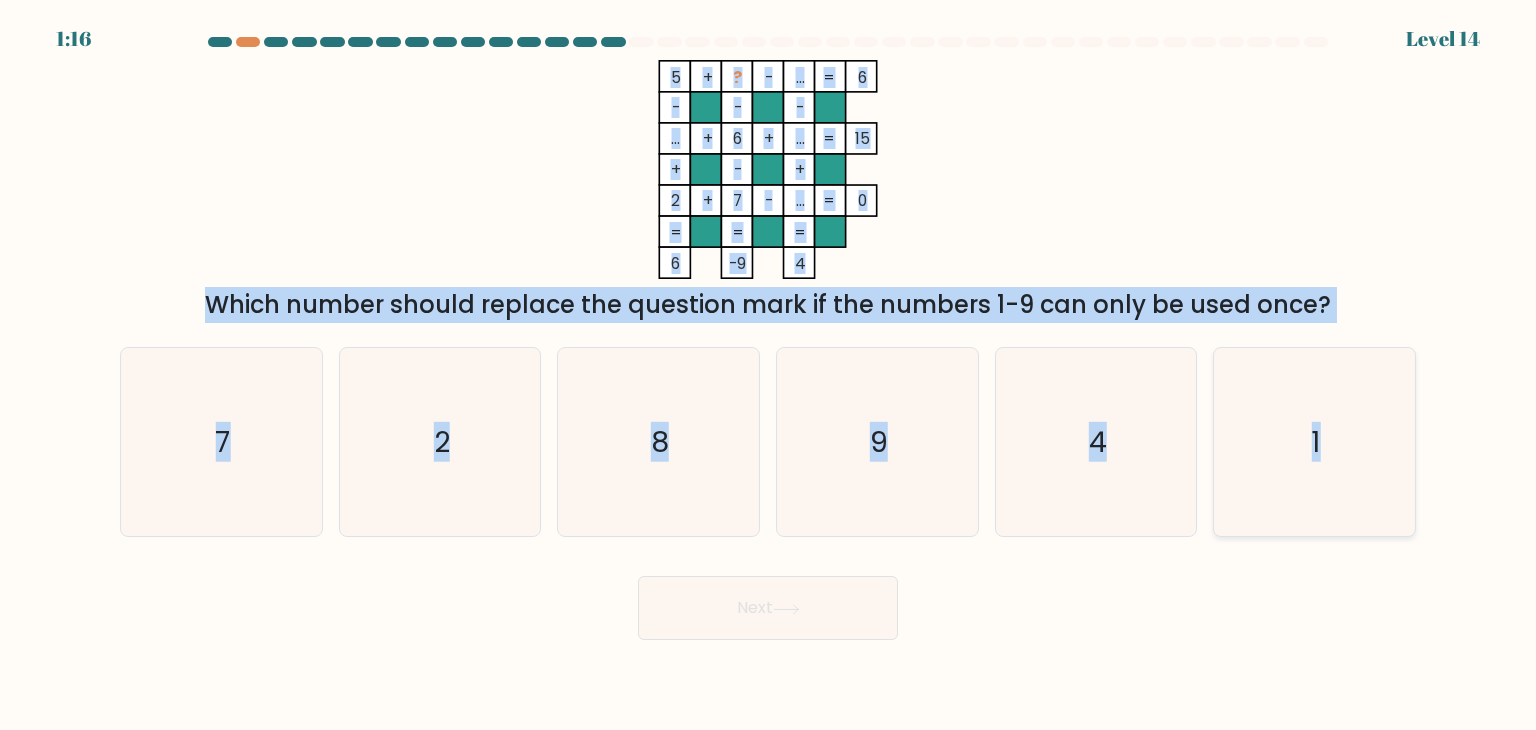 drag, startPoint x: 669, startPoint y: 76, endPoint x: 1384, endPoint y: 437, distance: 800.96564 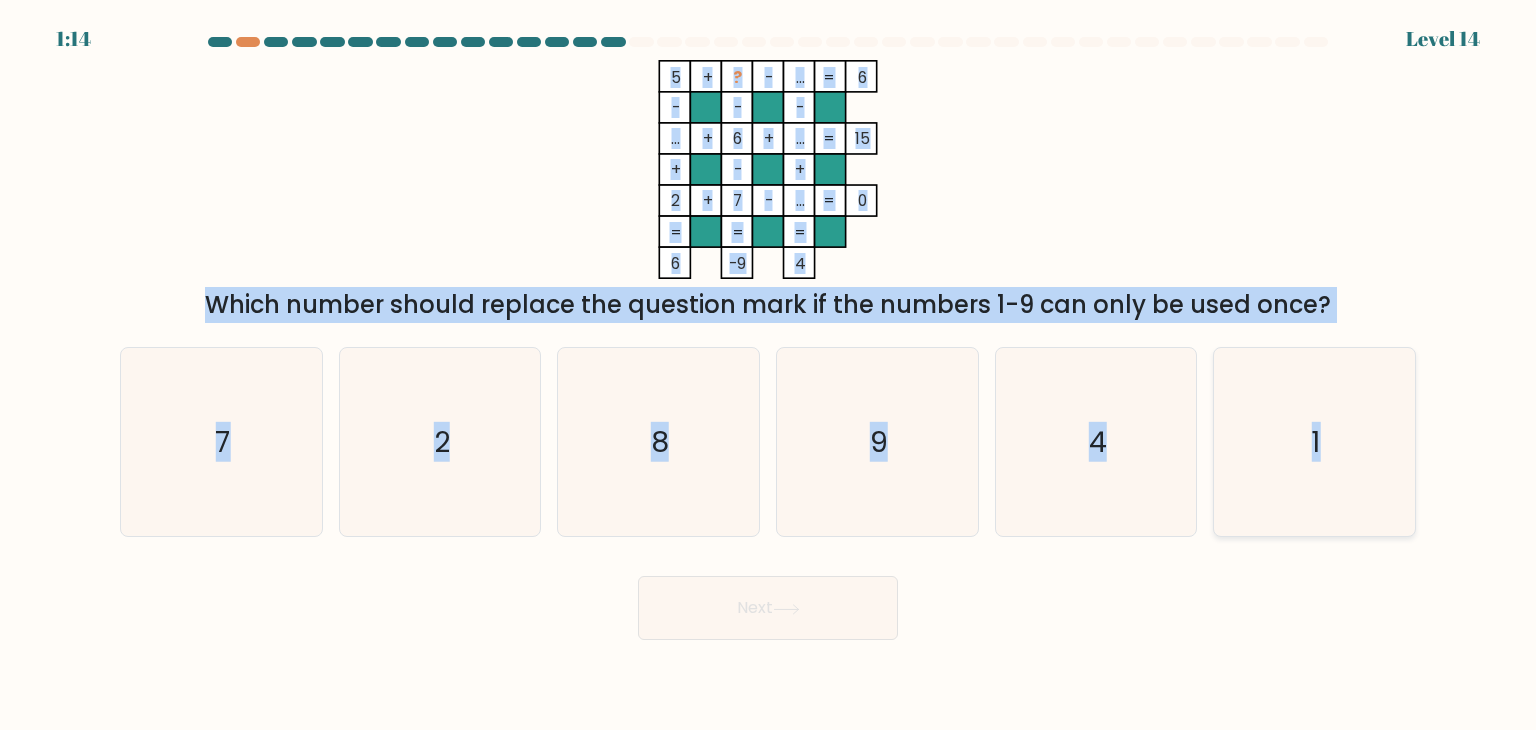 copy on "5    +    ?    -    ...    6    -    -    -    ...    +    6    +    ...    15    +    -    +    2    +    7    -    ...    =   0    =   =   =   =   6    -9    4    =
Which number should replace the question mark if the numbers 1-9 can only be used once?
a.
7
b.
2
c.
8
d.
9
e.
4
f.
1" 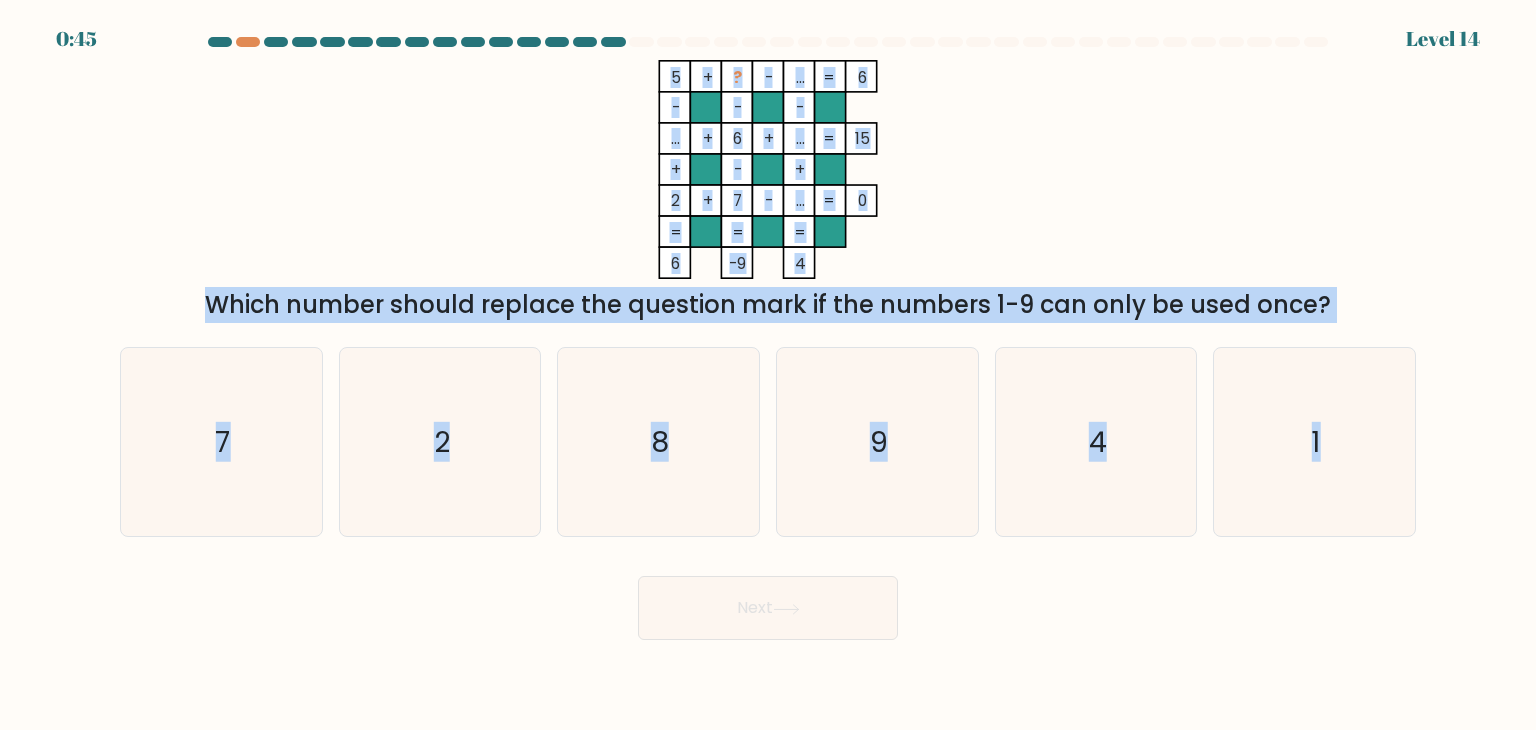 click on "5    +    ?    -    ...    6    -    -    -    ...    +    6    +    ...    15    +    -    +    2    +    7    -    ...    =   0    =   =   =   =   6    -9    4    =" at bounding box center (768, 169) 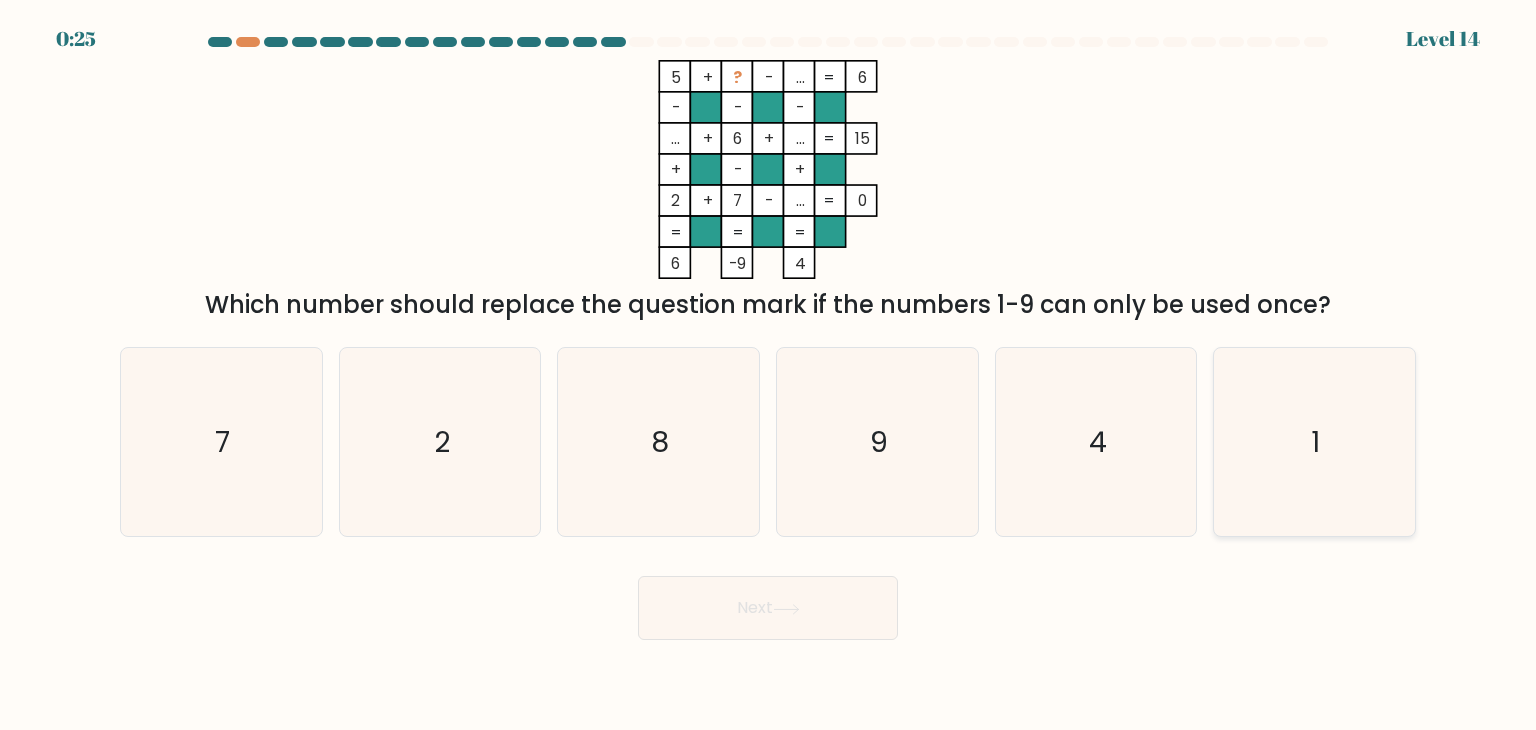 click on "1" at bounding box center (1314, 442) 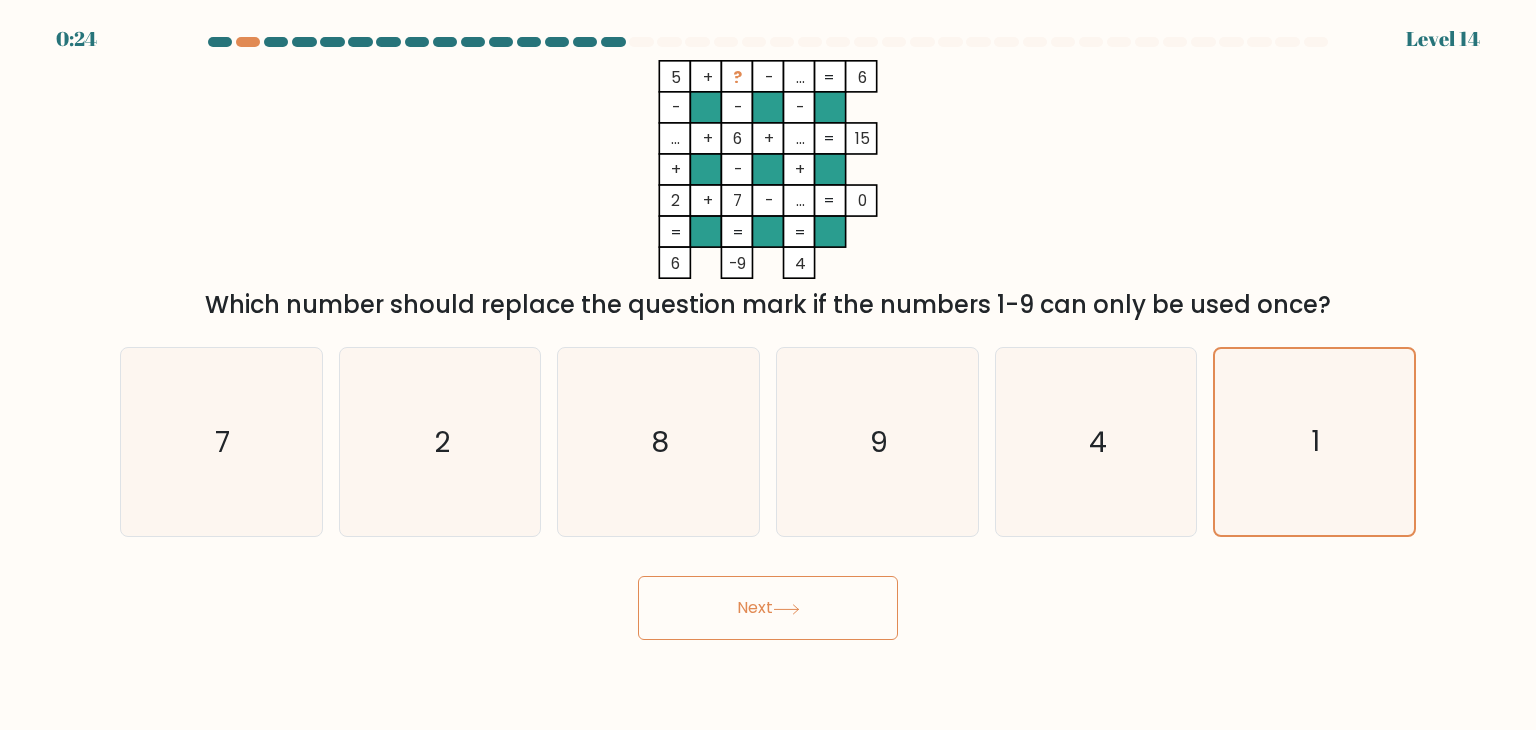 click on "Next" at bounding box center [768, 608] 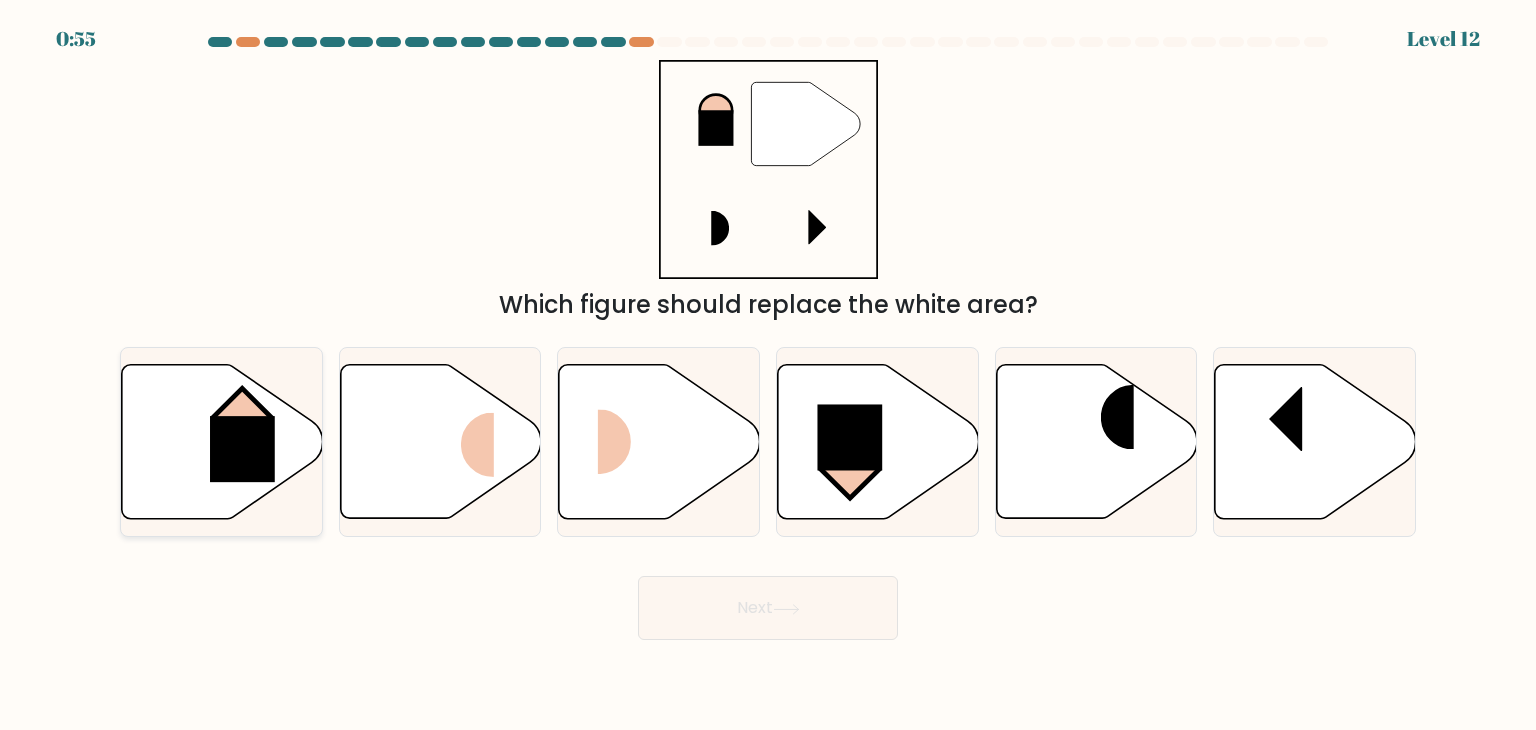 click at bounding box center (222, 442) 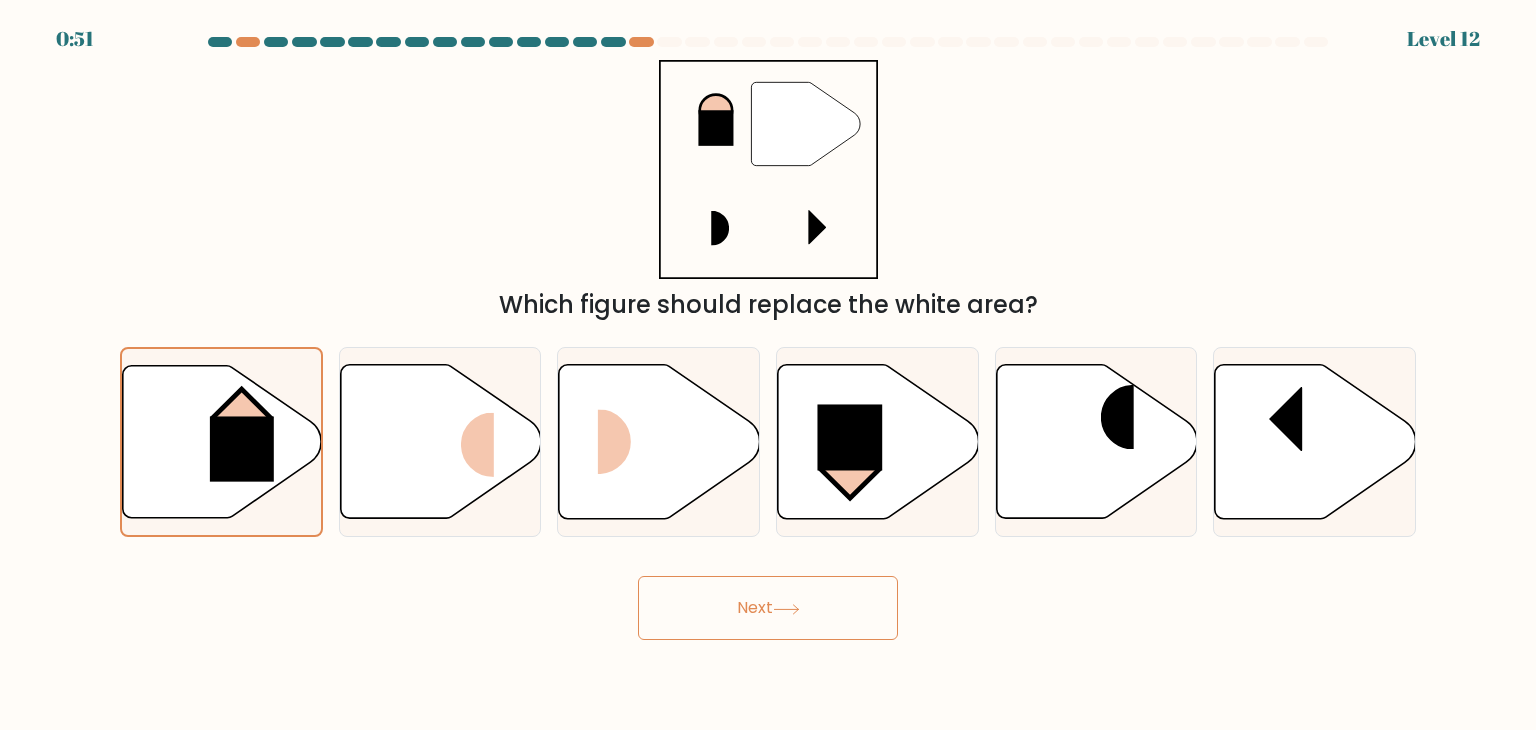 click on "Next" at bounding box center [768, 608] 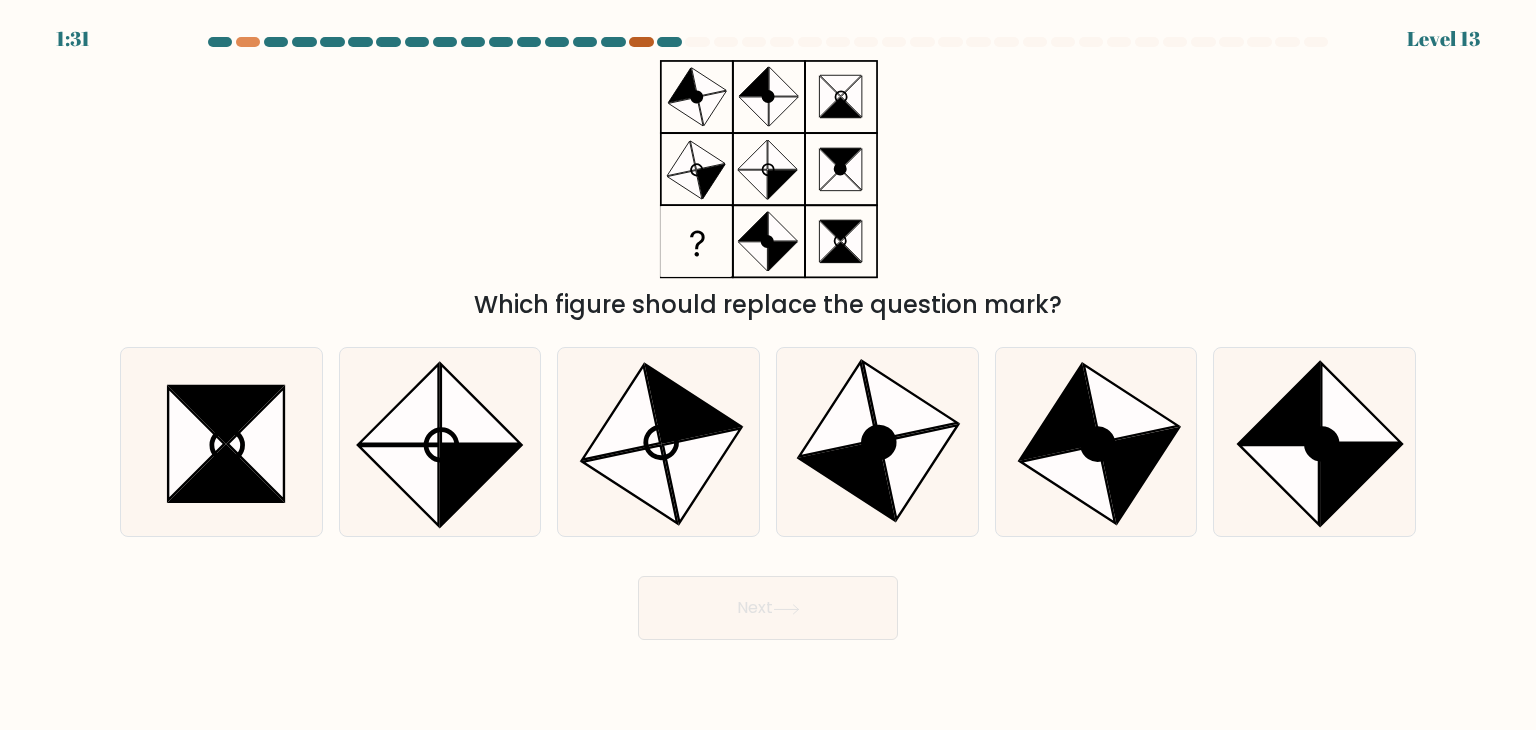 click at bounding box center (641, 42) 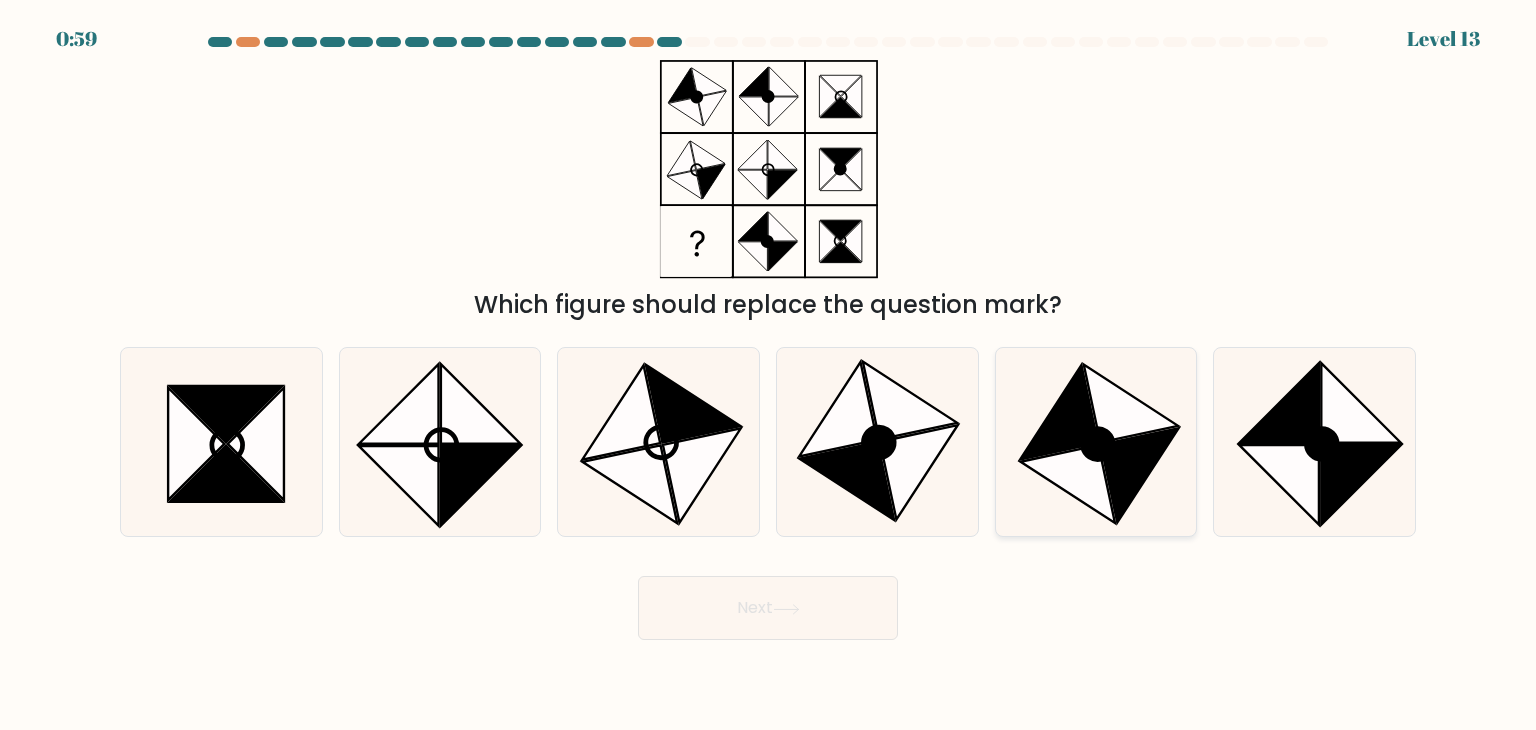click at bounding box center [1096, 442] 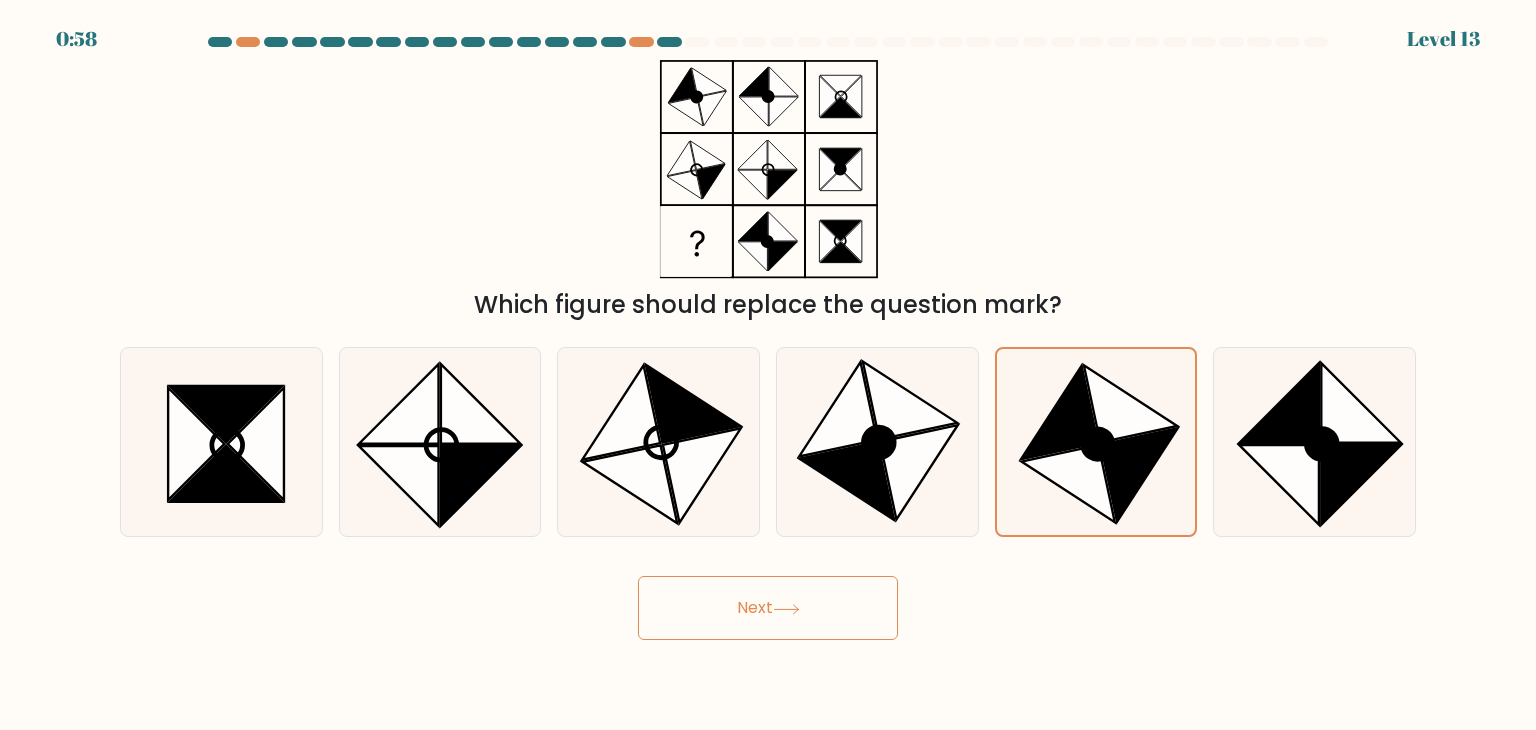 click on "Next" at bounding box center [768, 608] 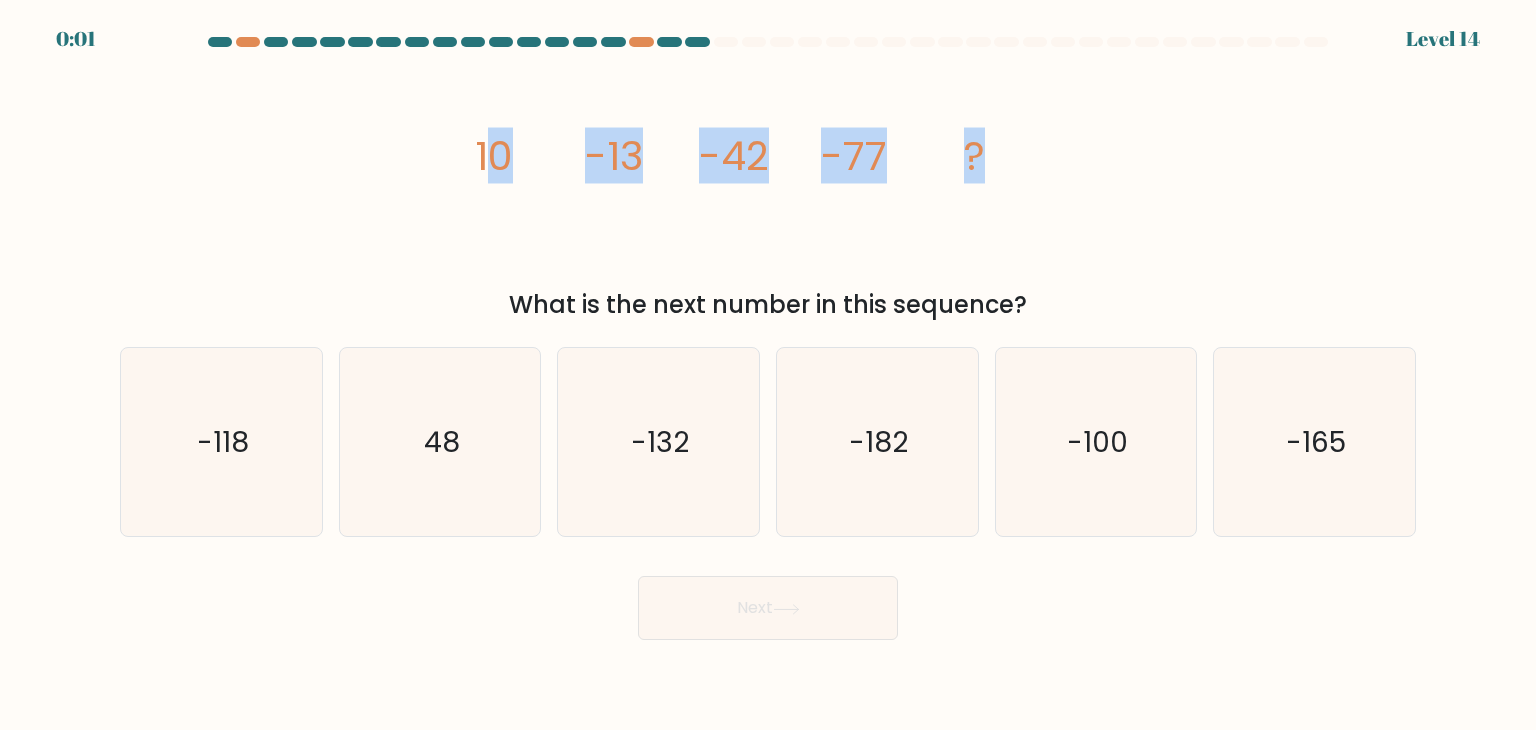 drag, startPoint x: 484, startPoint y: 153, endPoint x: 1016, endPoint y: 133, distance: 532.3758 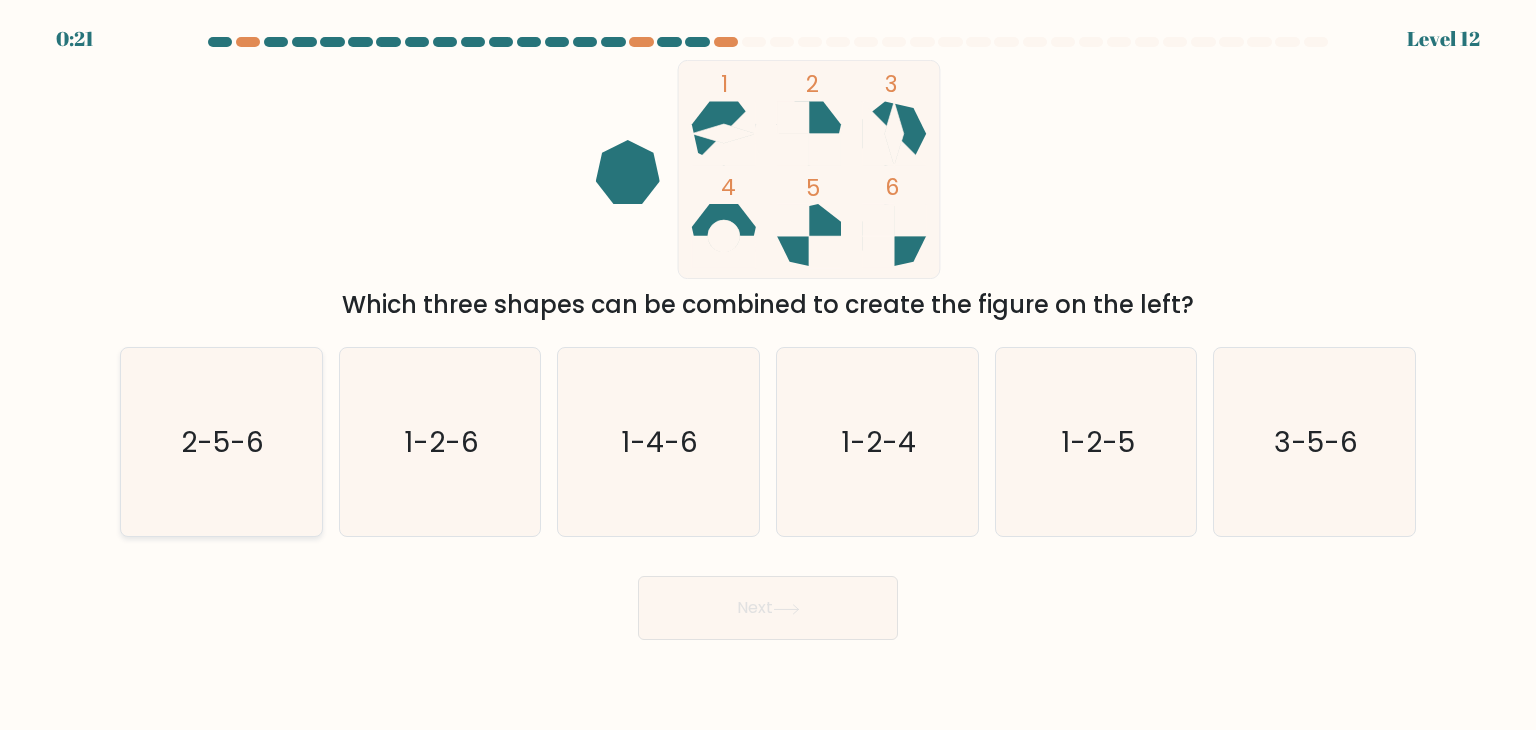 click on "2-5-6" at bounding box center [221, 442] 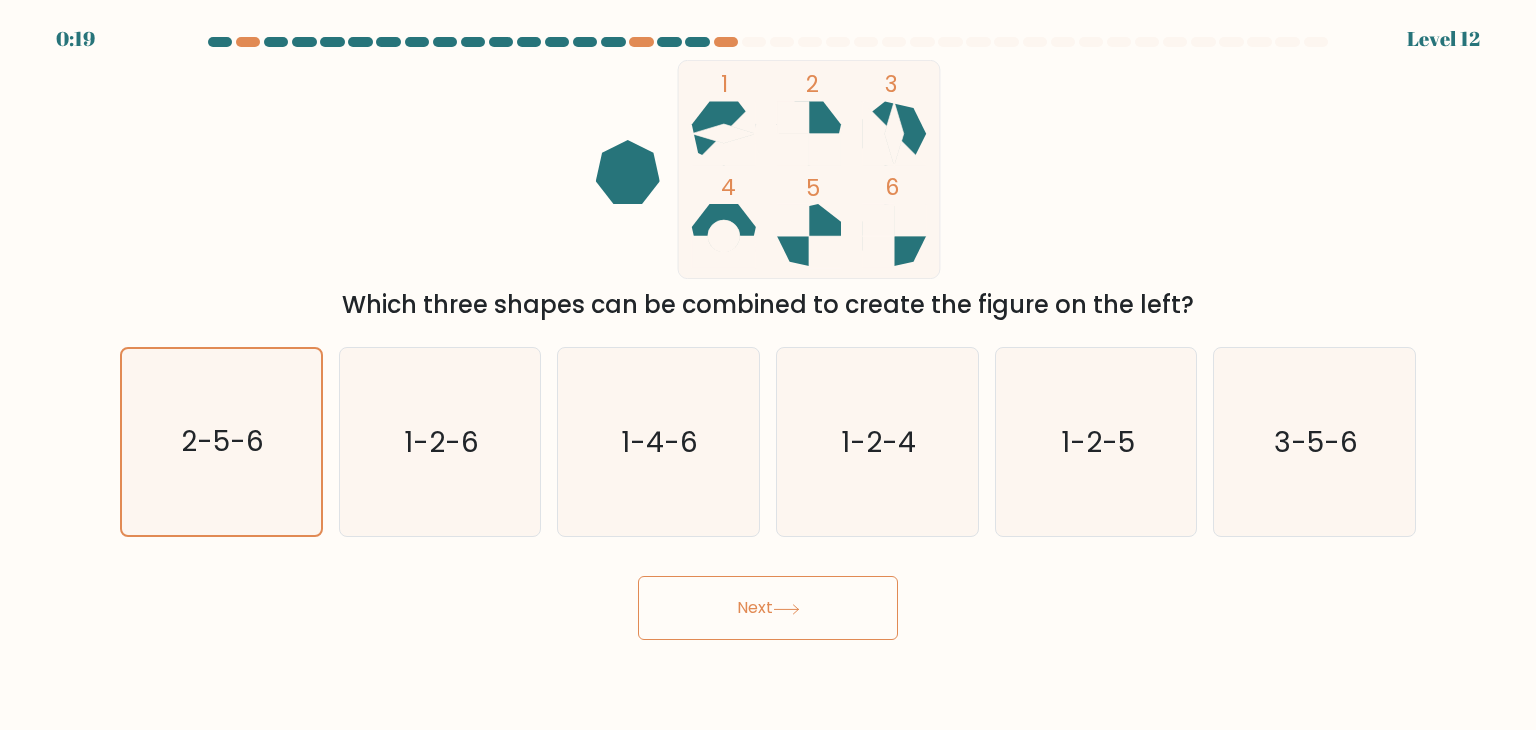 click on "Next" at bounding box center [768, 608] 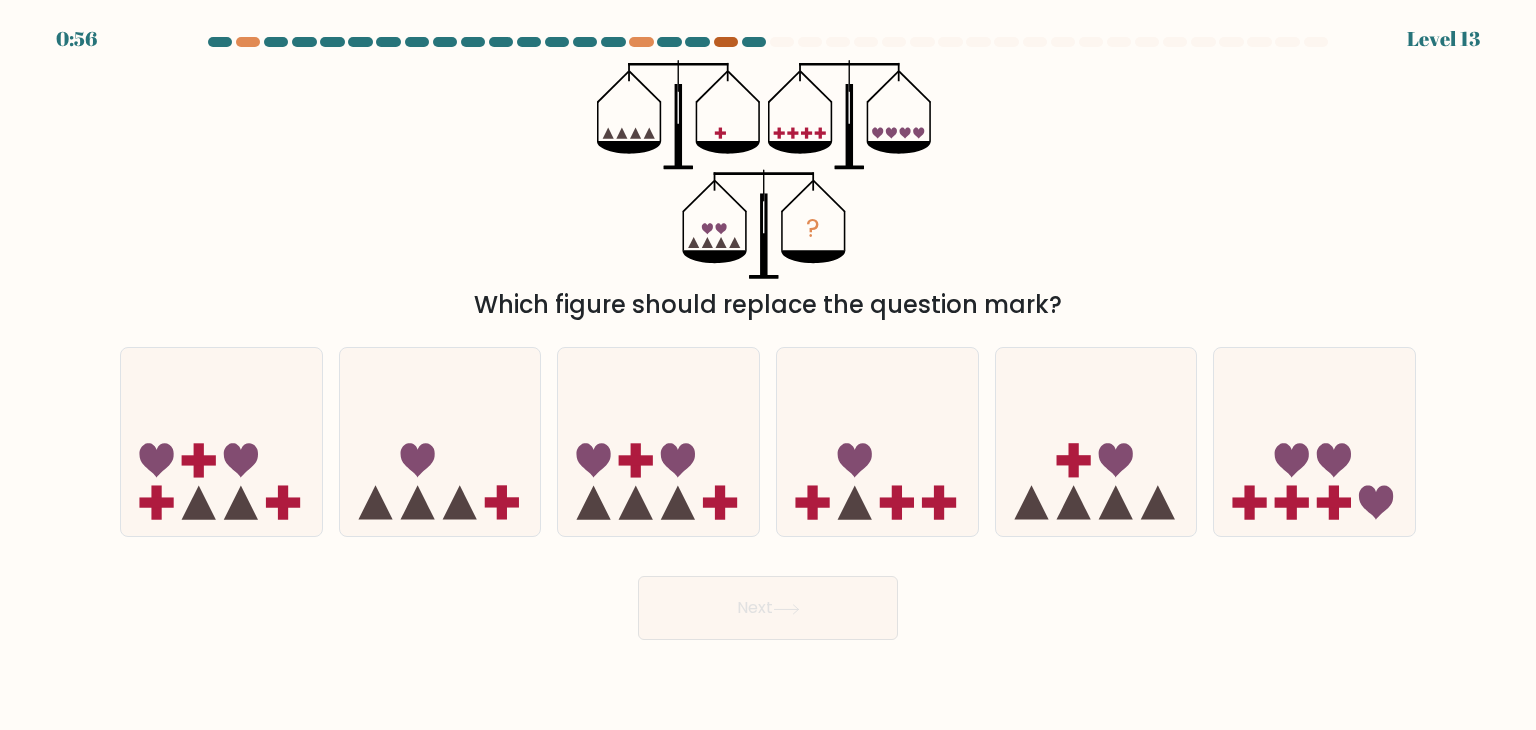 click at bounding box center (726, 42) 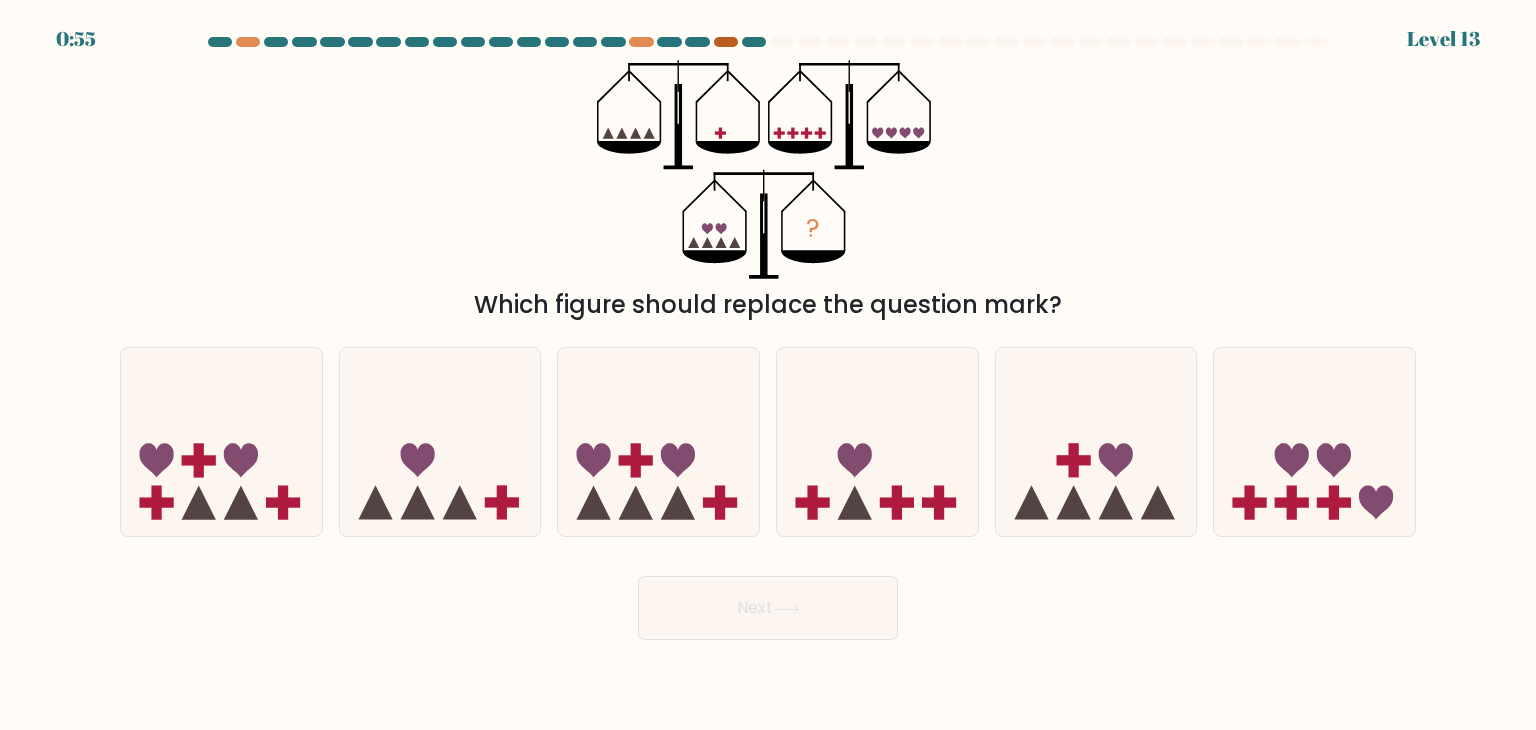 click at bounding box center [726, 42] 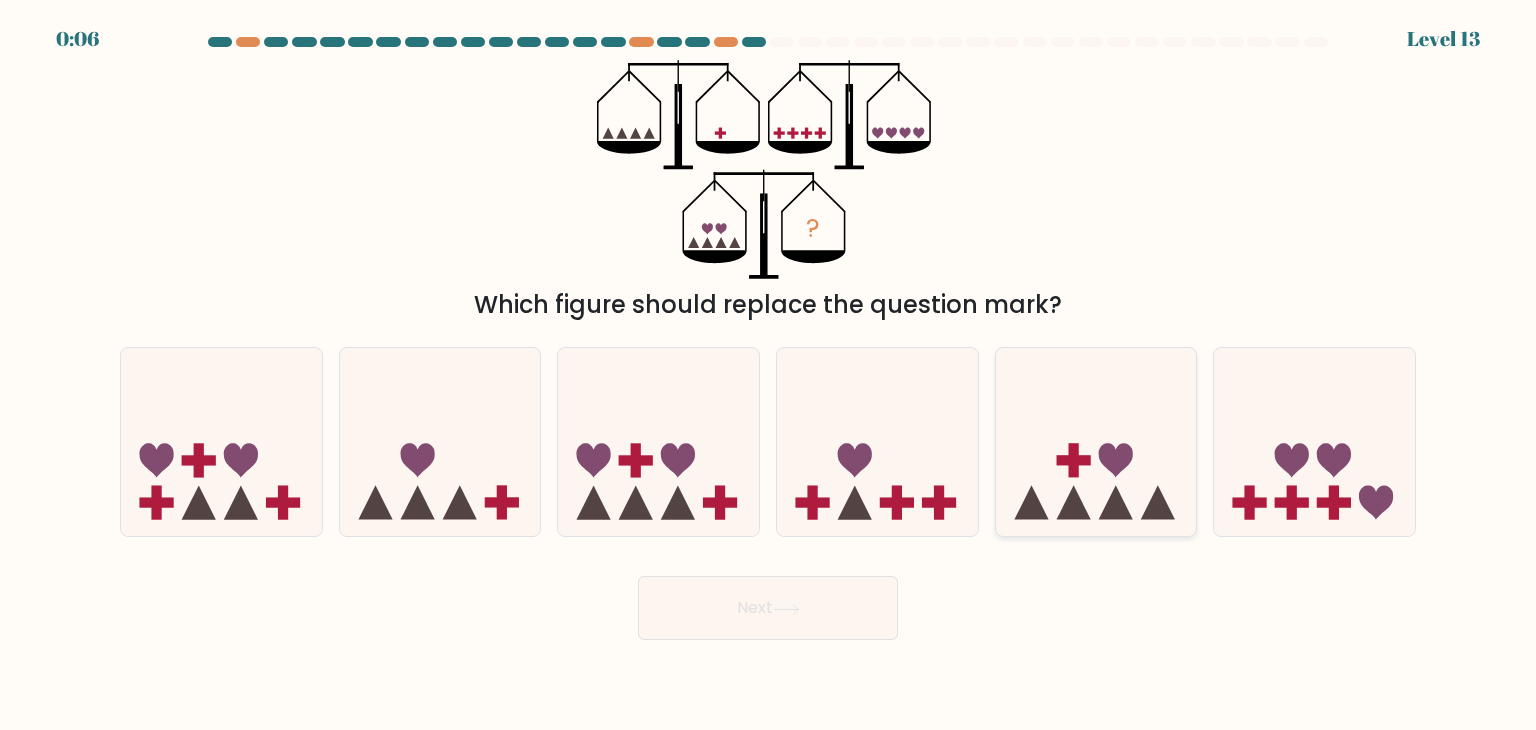 click at bounding box center [1096, 442] 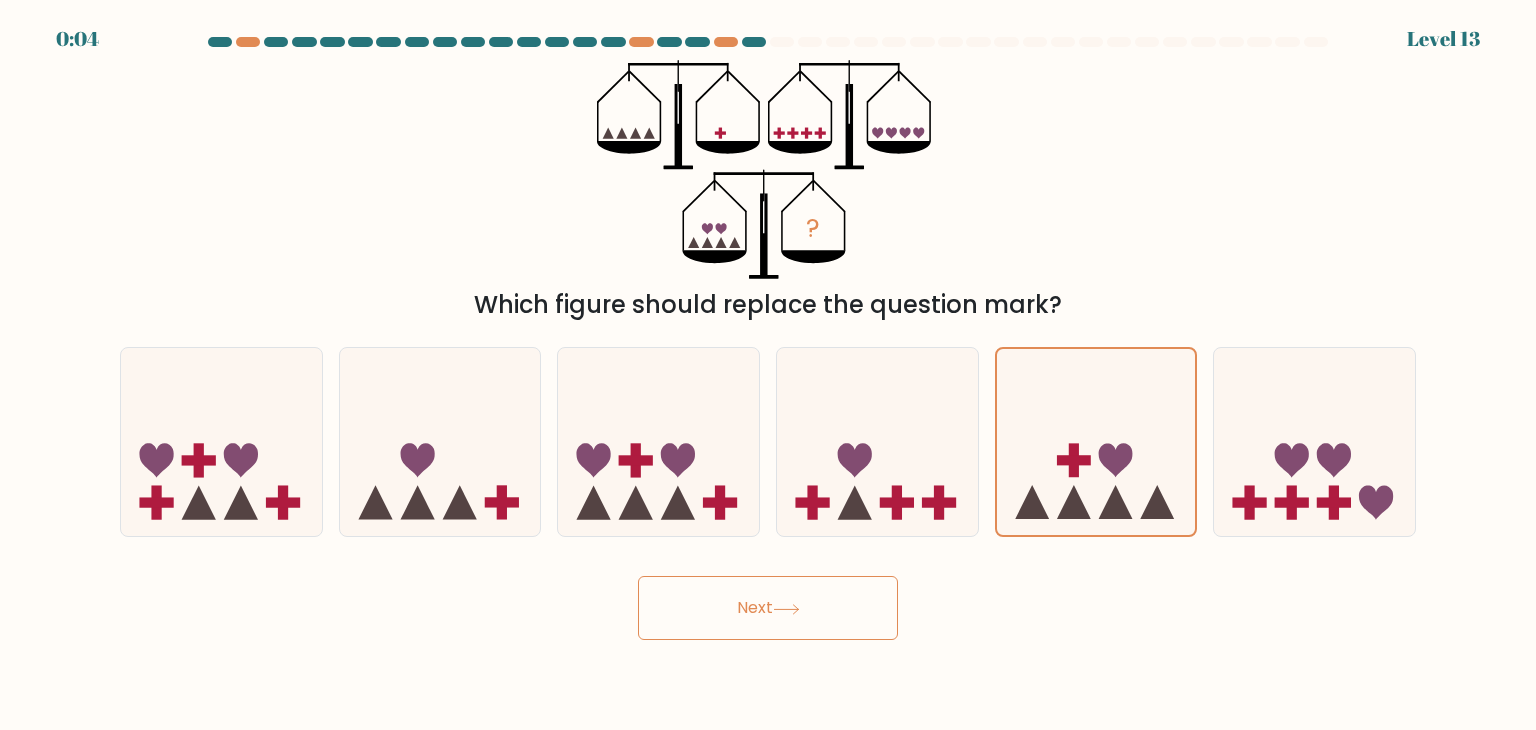 click on "Next" at bounding box center [768, 608] 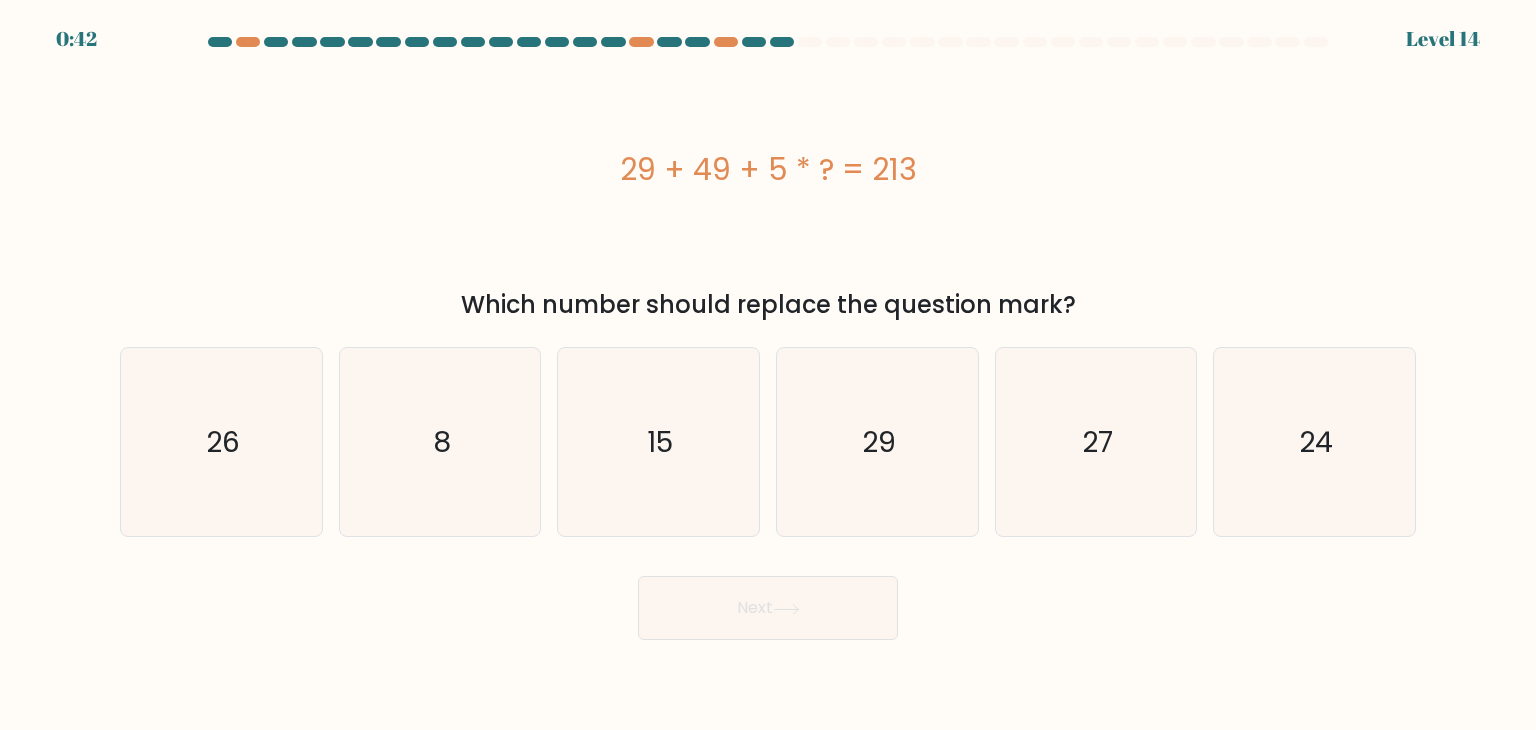 drag, startPoint x: 627, startPoint y: 169, endPoint x: 989, endPoint y: 165, distance: 362.0221 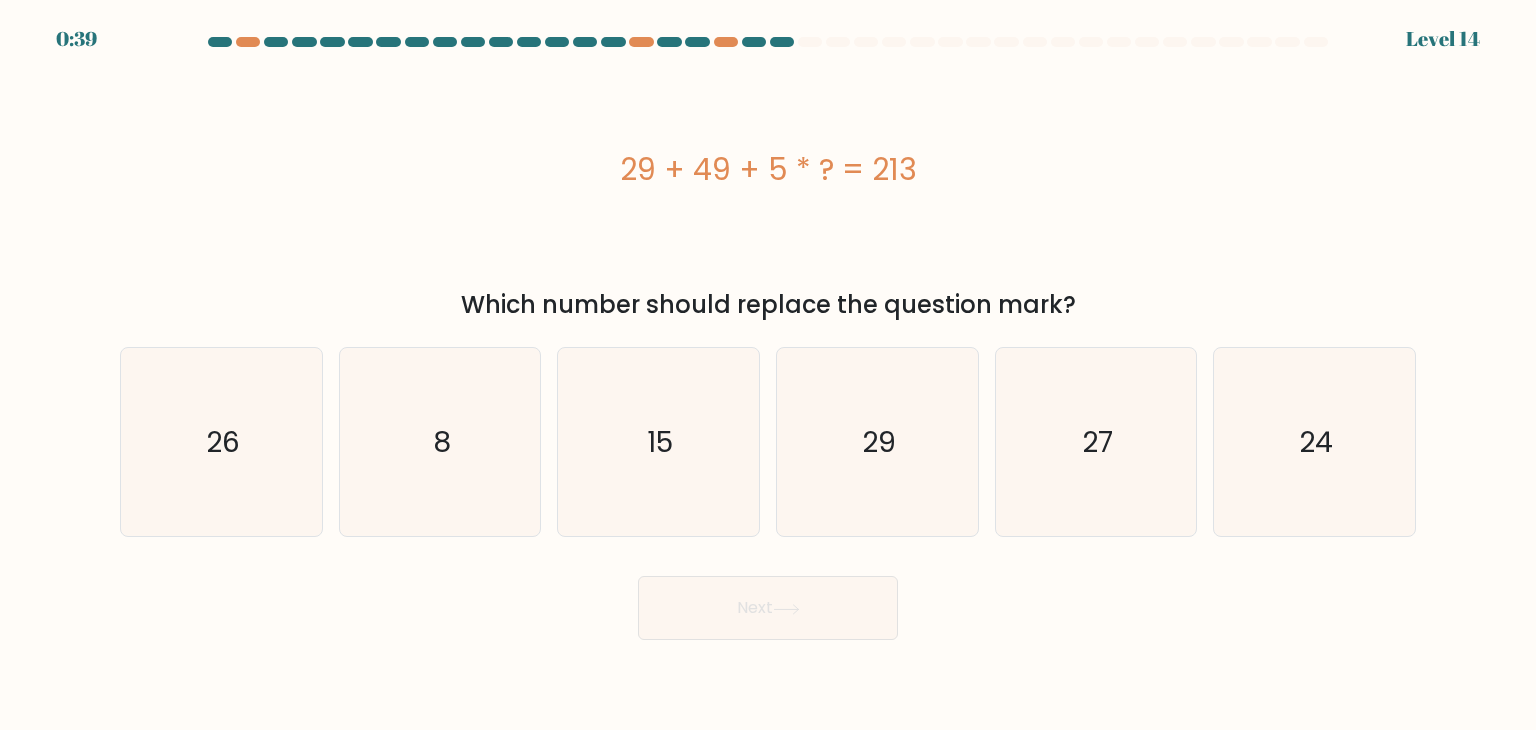 copy on "29 + 49 + 5 * ? = 213" 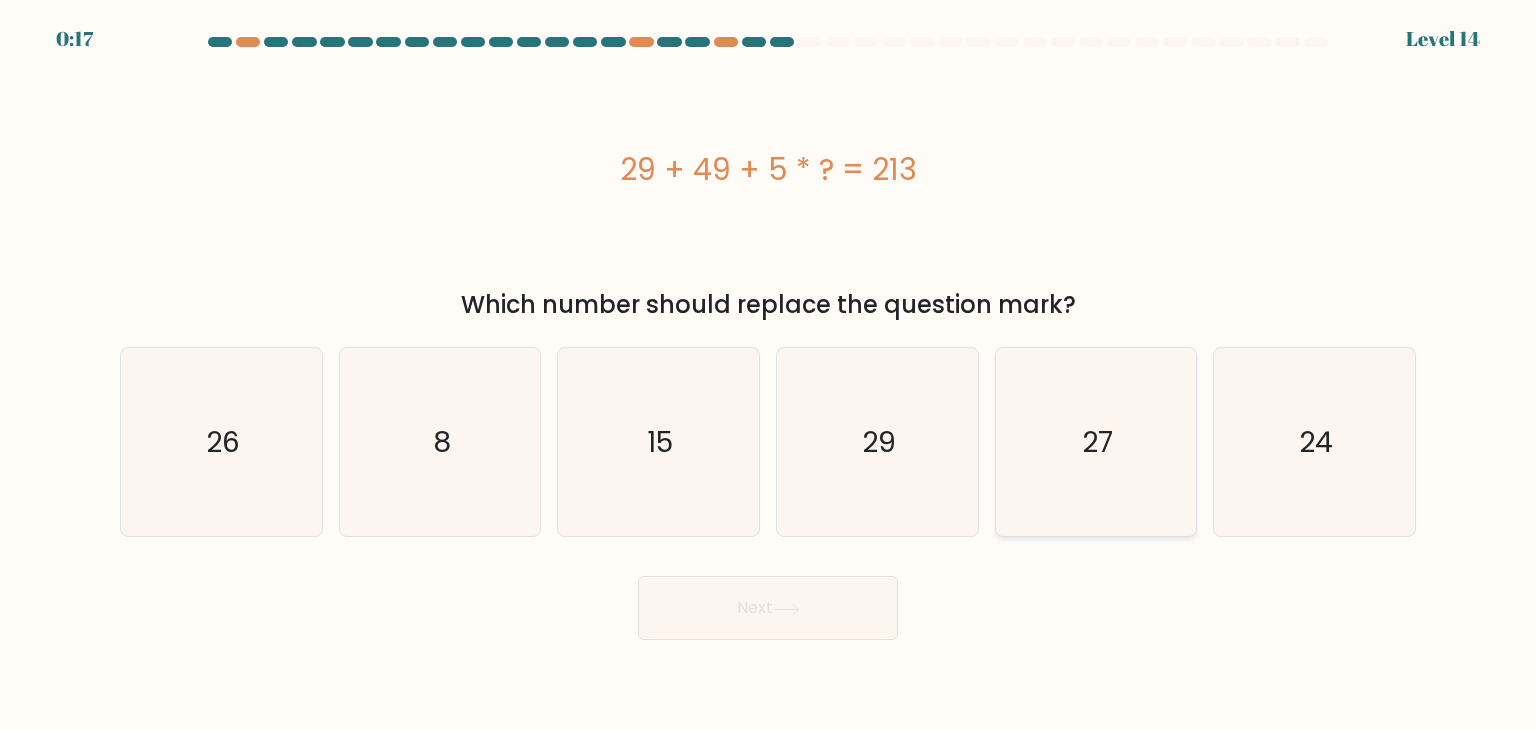 click on "27" at bounding box center [1096, 442] 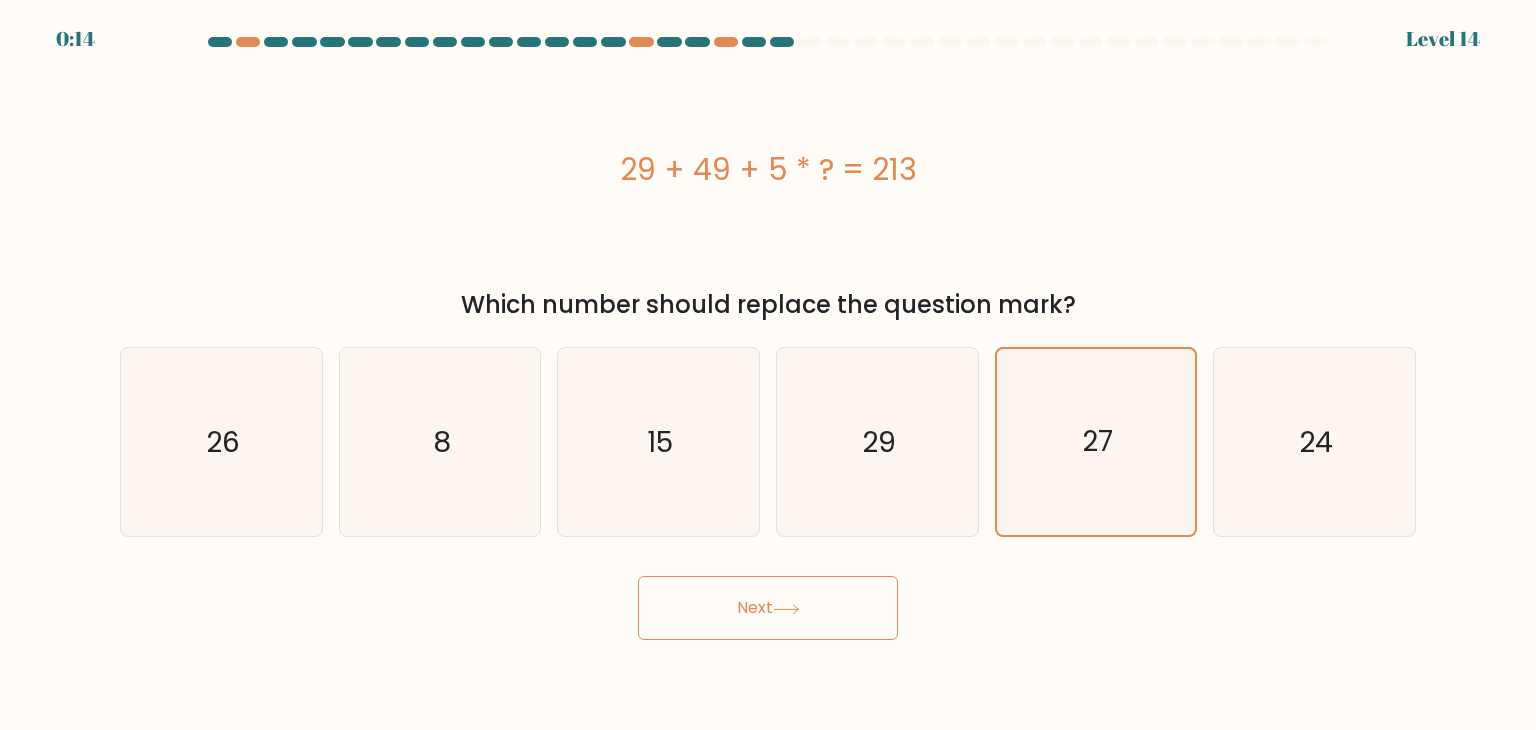 click on "Next" at bounding box center [768, 608] 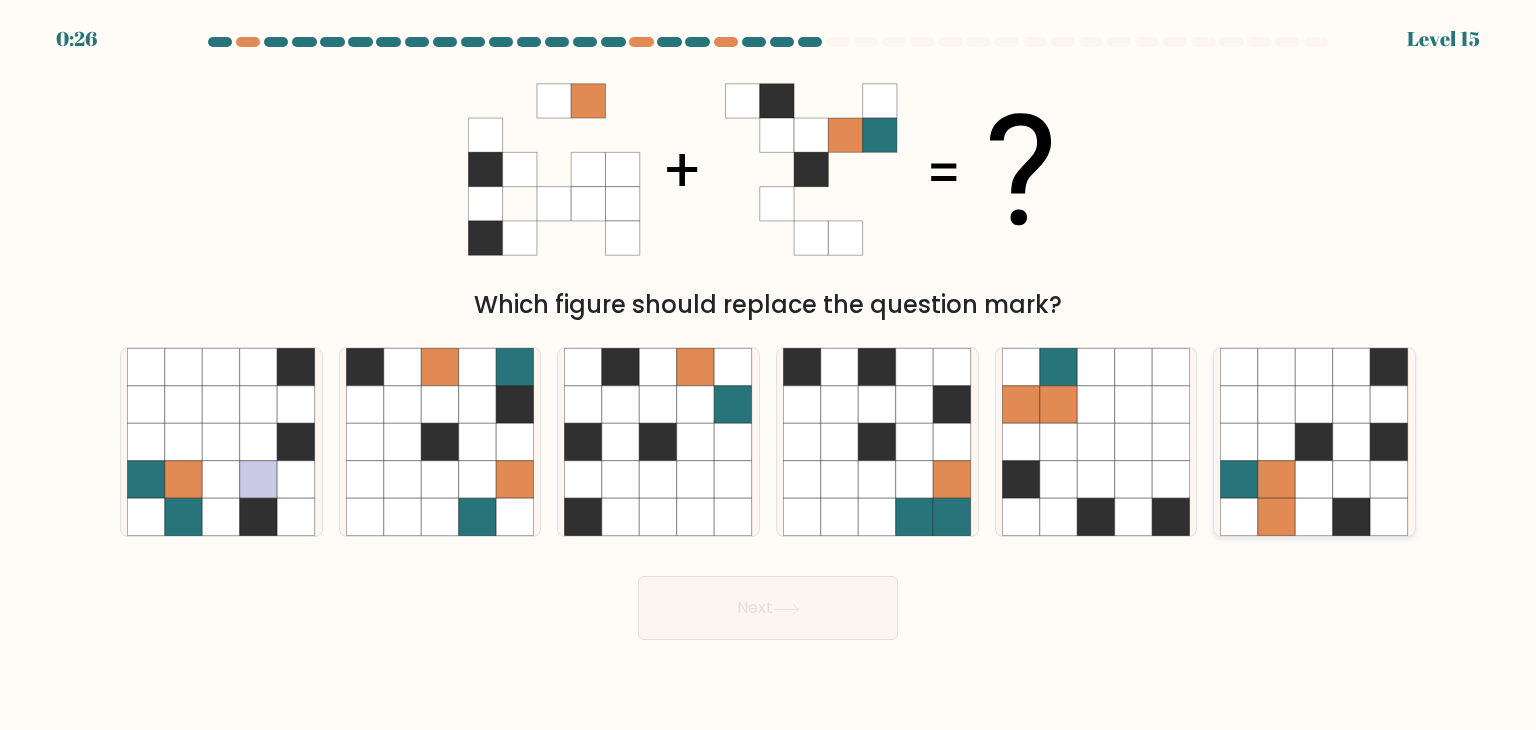 click at bounding box center (1277, 442) 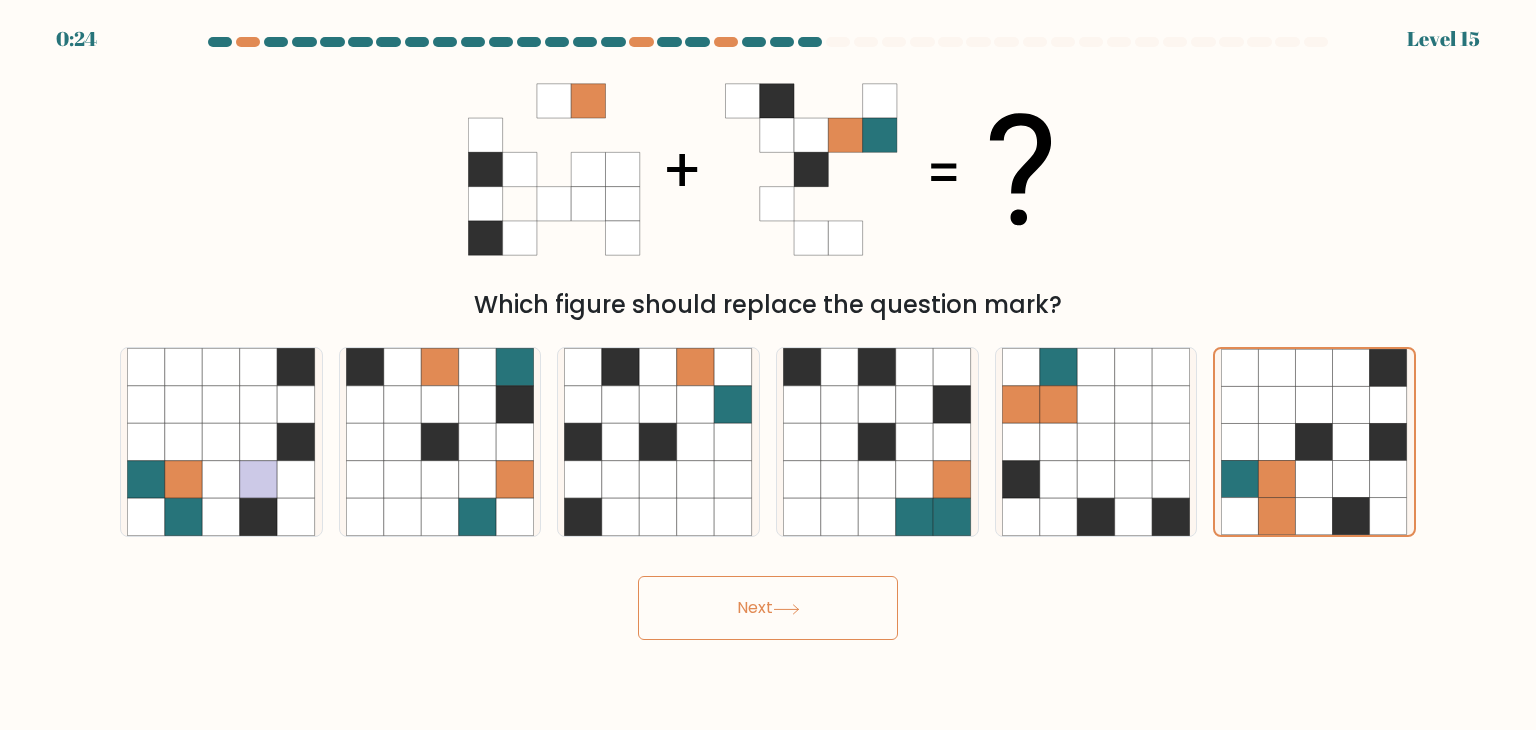 click on "Next" at bounding box center (768, 600) 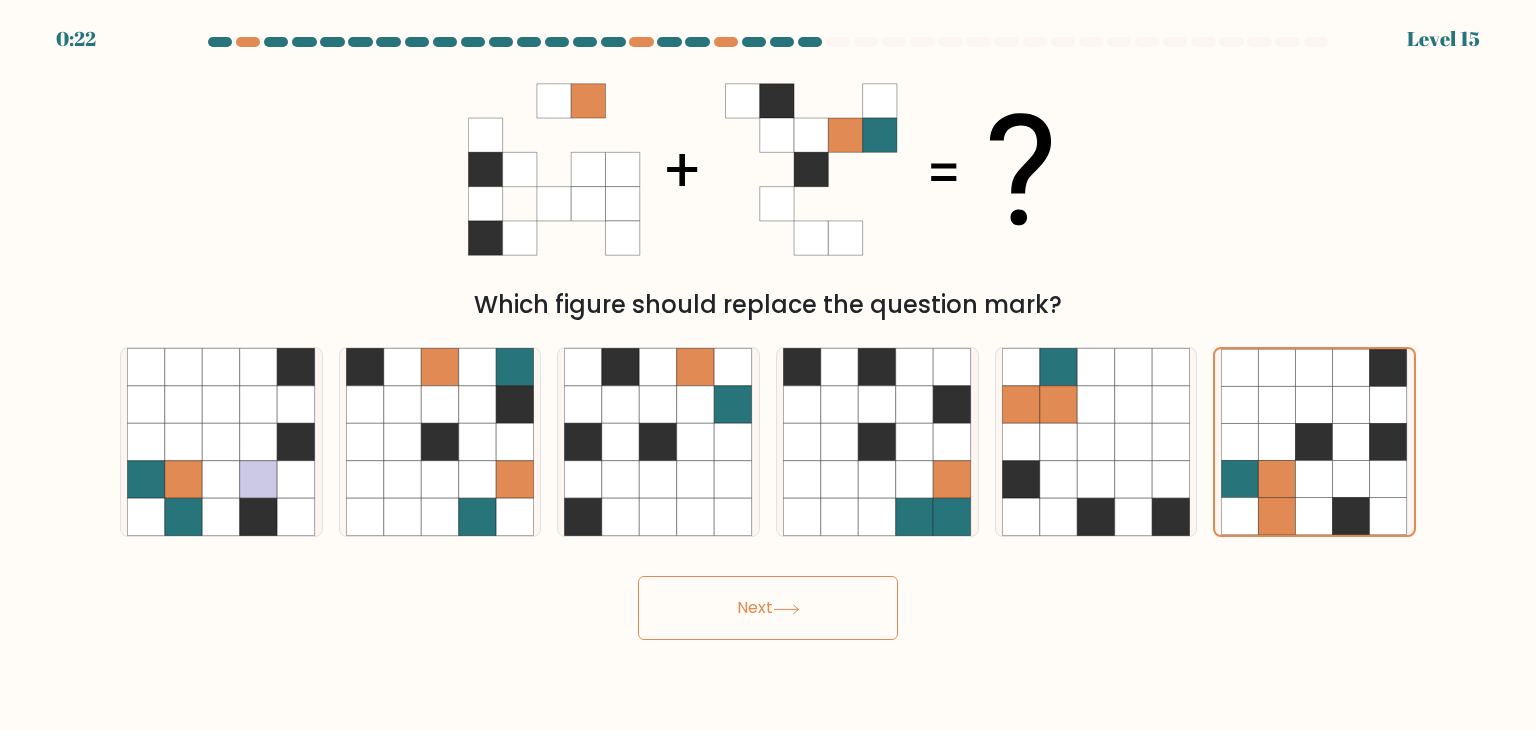 click on "Next" at bounding box center (768, 608) 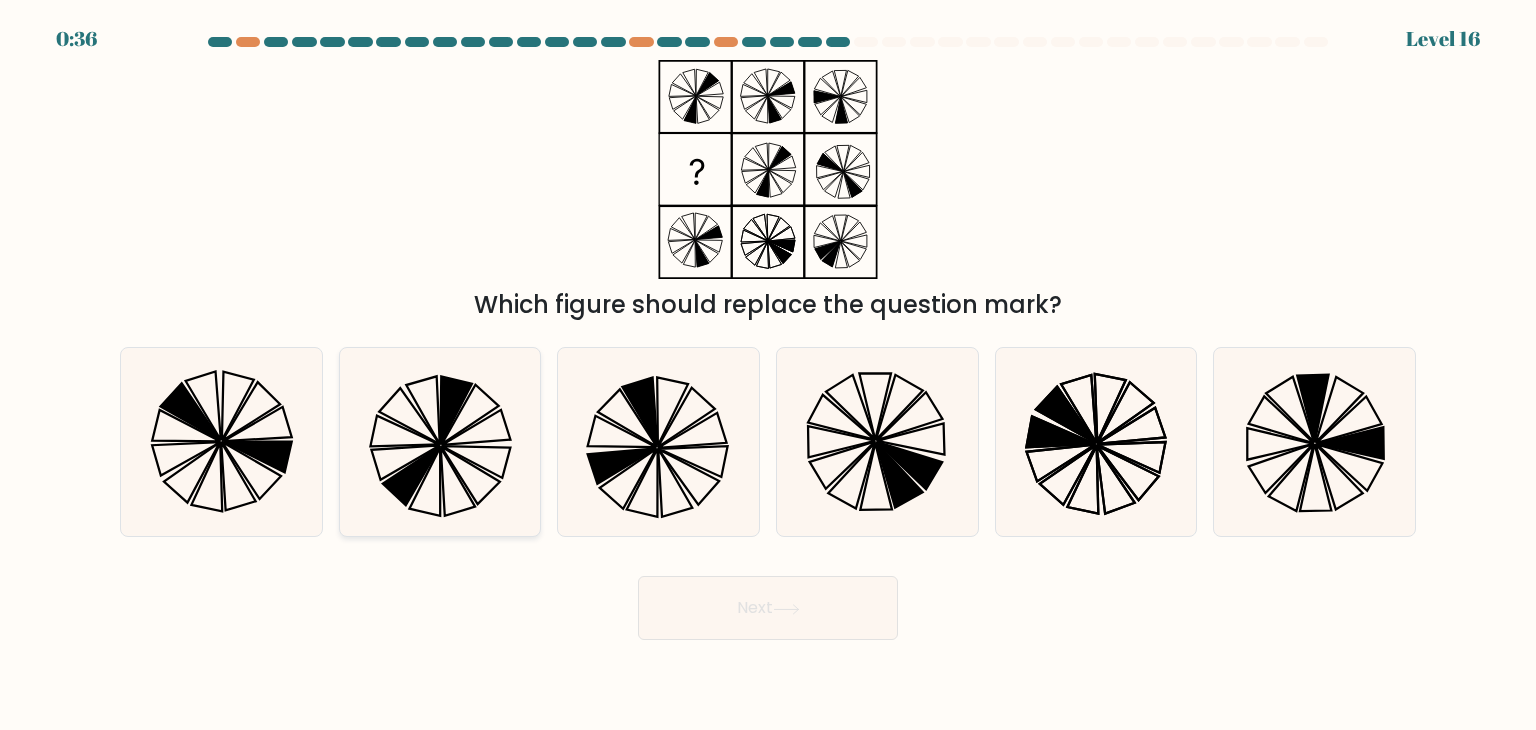 click at bounding box center [440, 442] 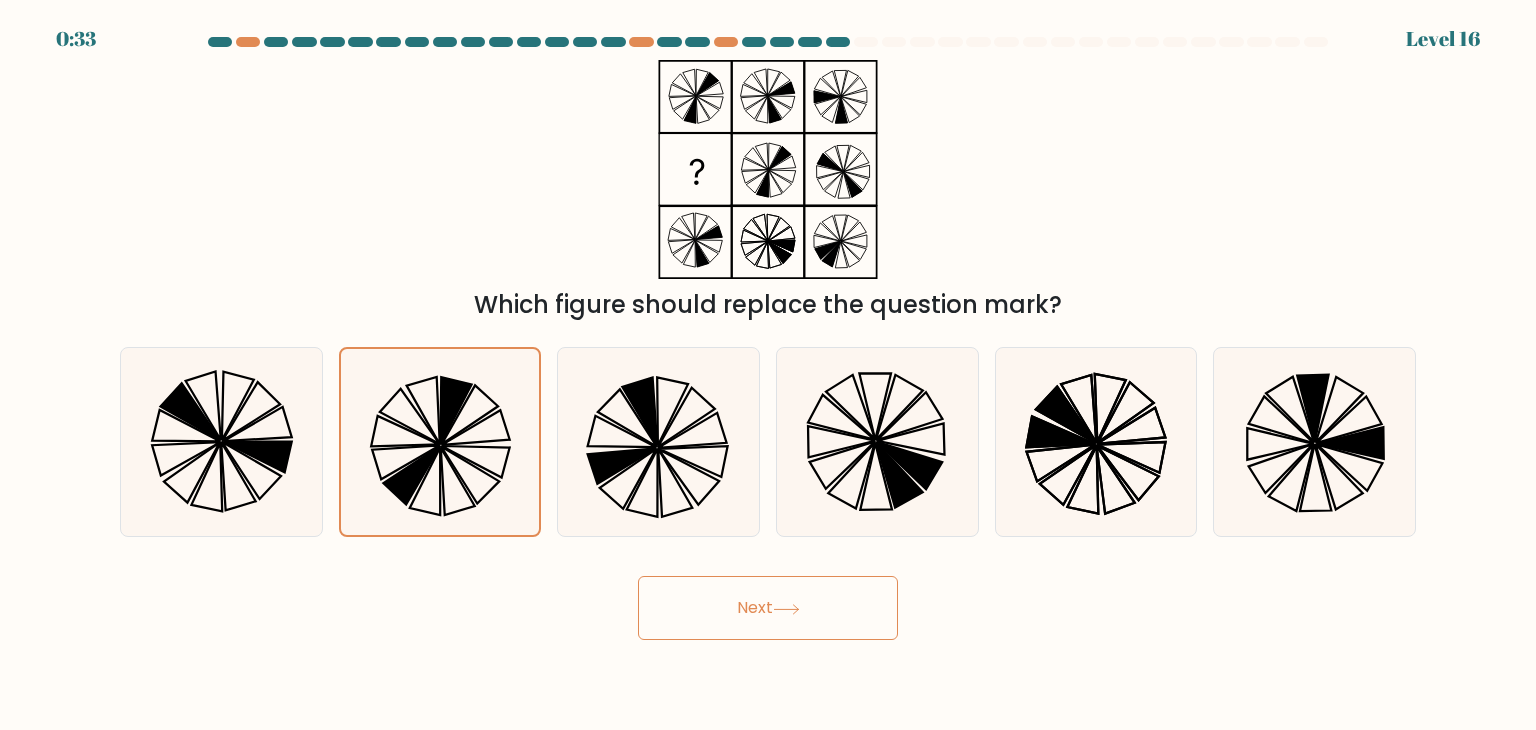 click on "Next" at bounding box center (768, 608) 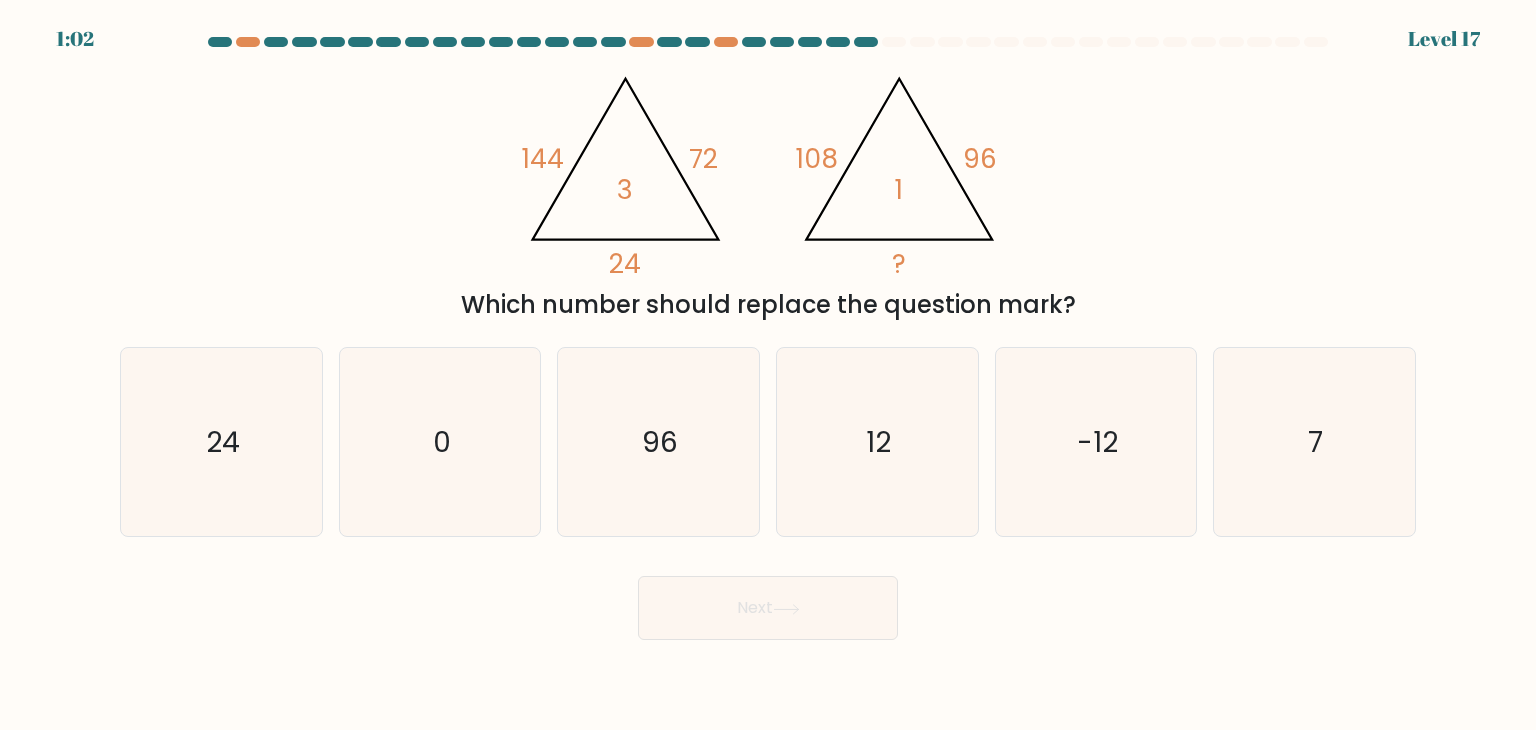 drag, startPoint x: 635, startPoint y: 40, endPoint x: 396, endPoint y: 141, distance: 259.46484 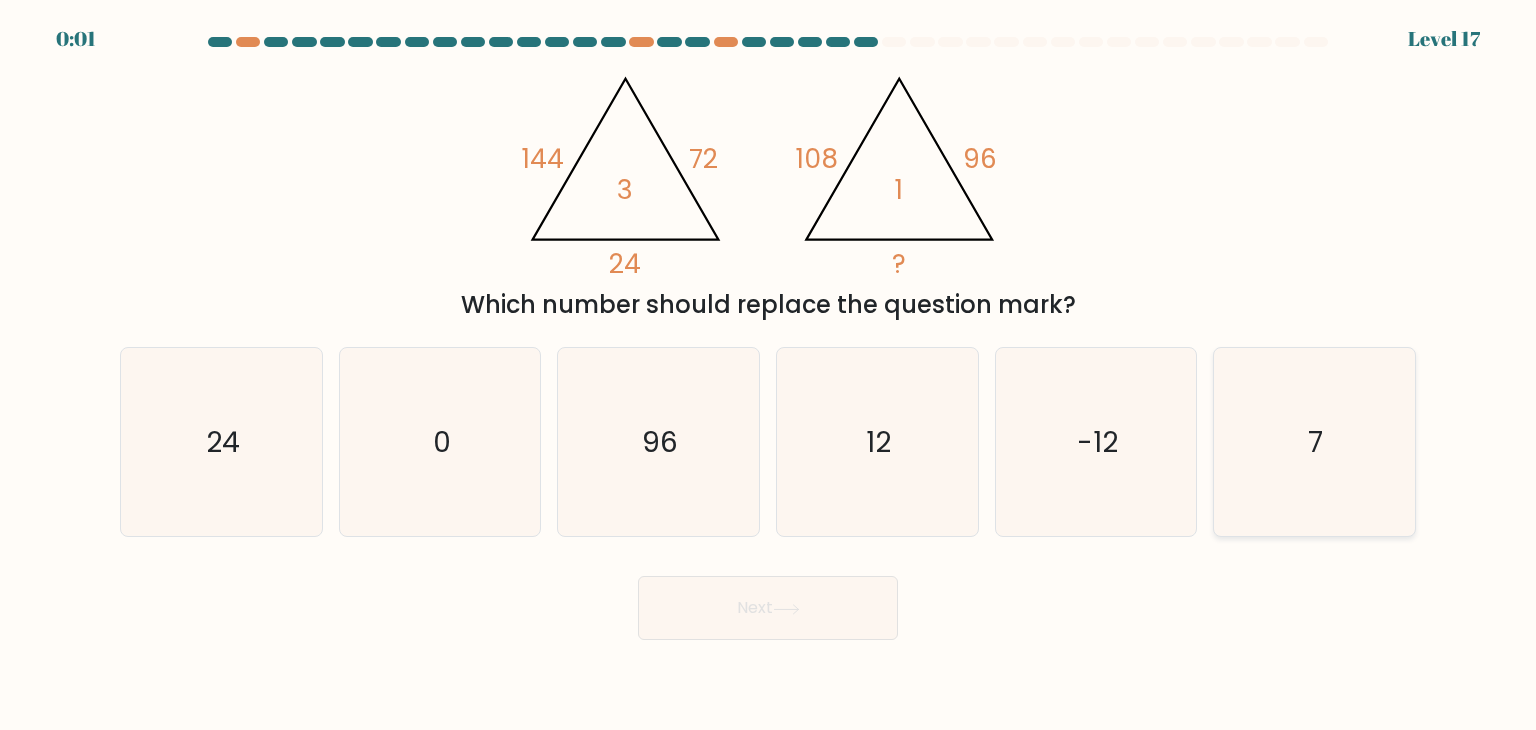 click on "7" at bounding box center [1314, 442] 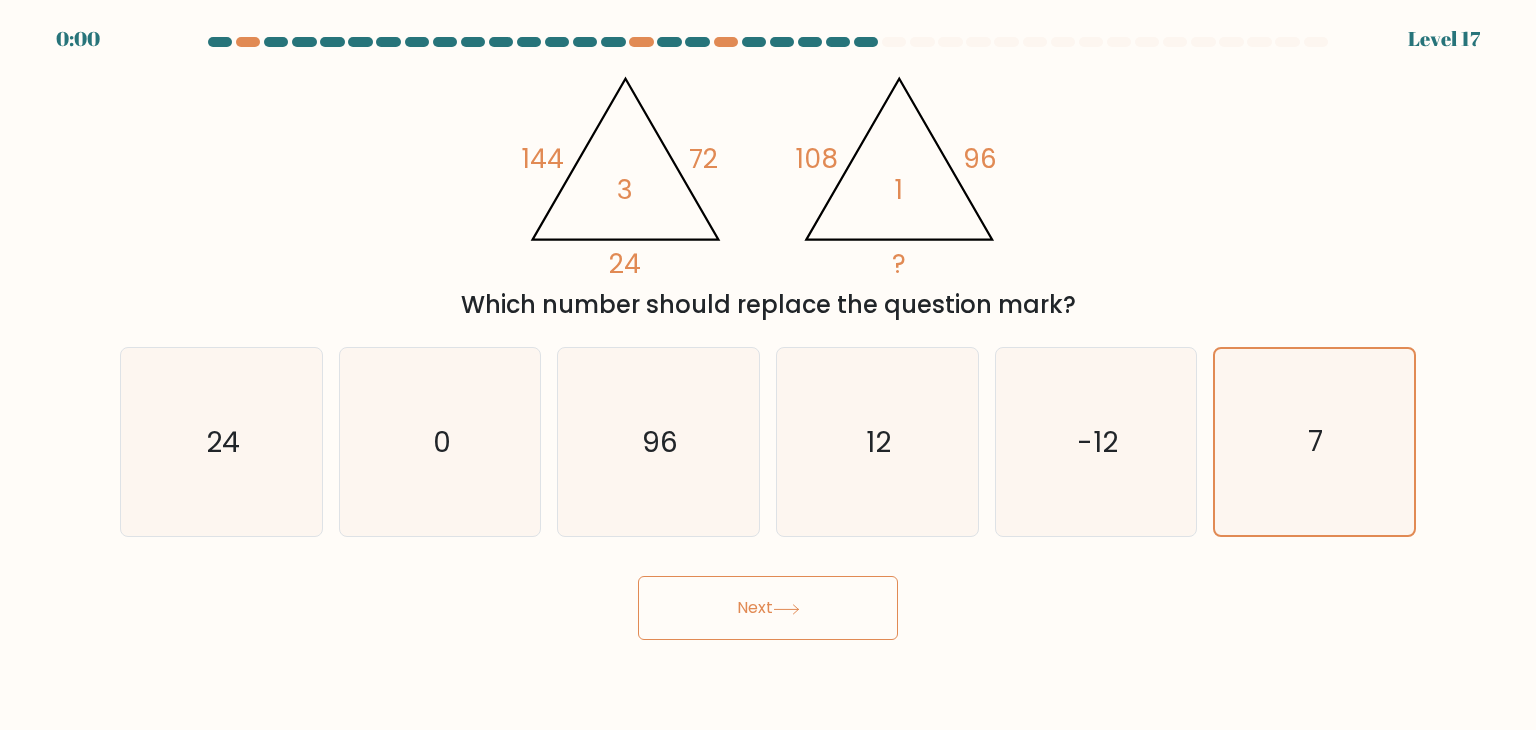 click on "Next" at bounding box center [768, 600] 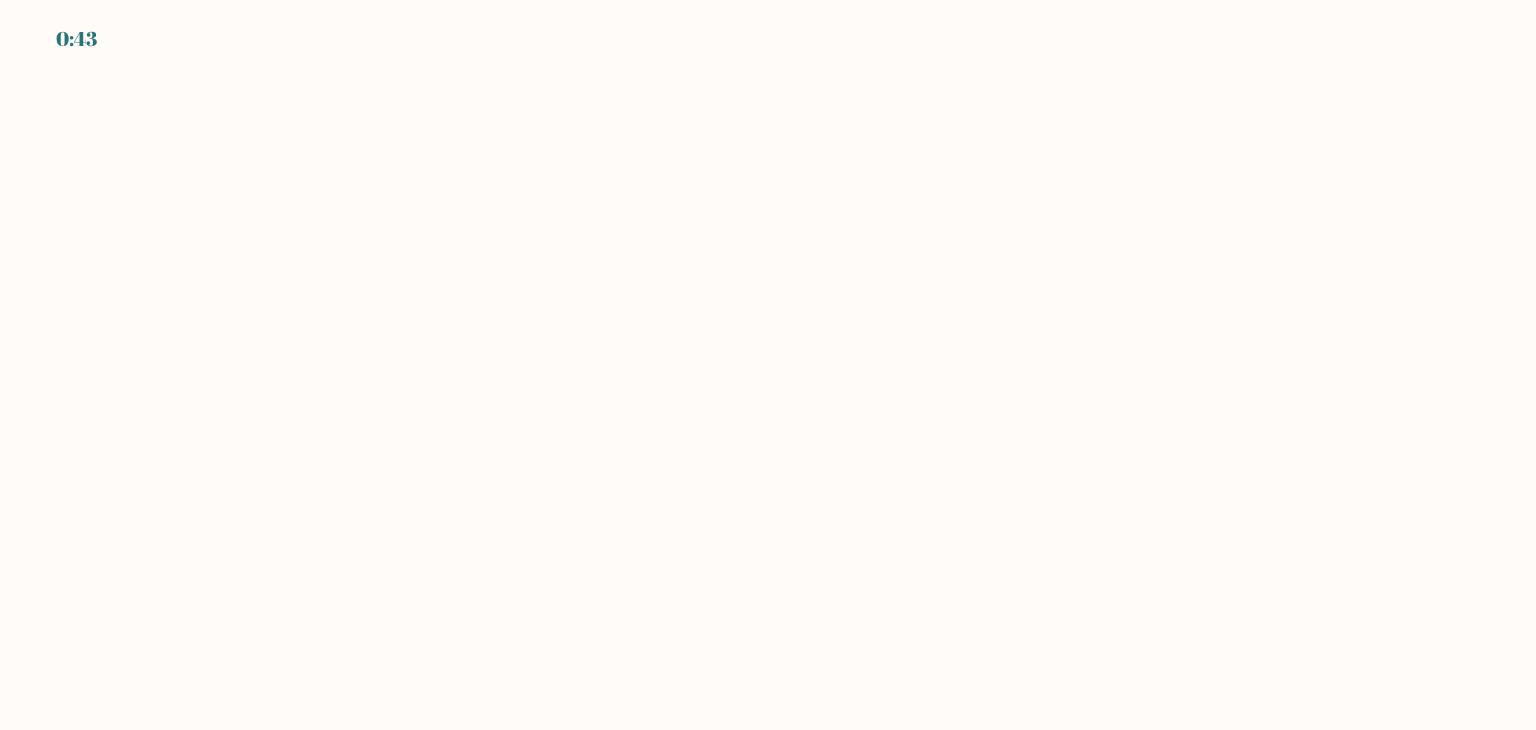 scroll, scrollTop: 0, scrollLeft: 0, axis: both 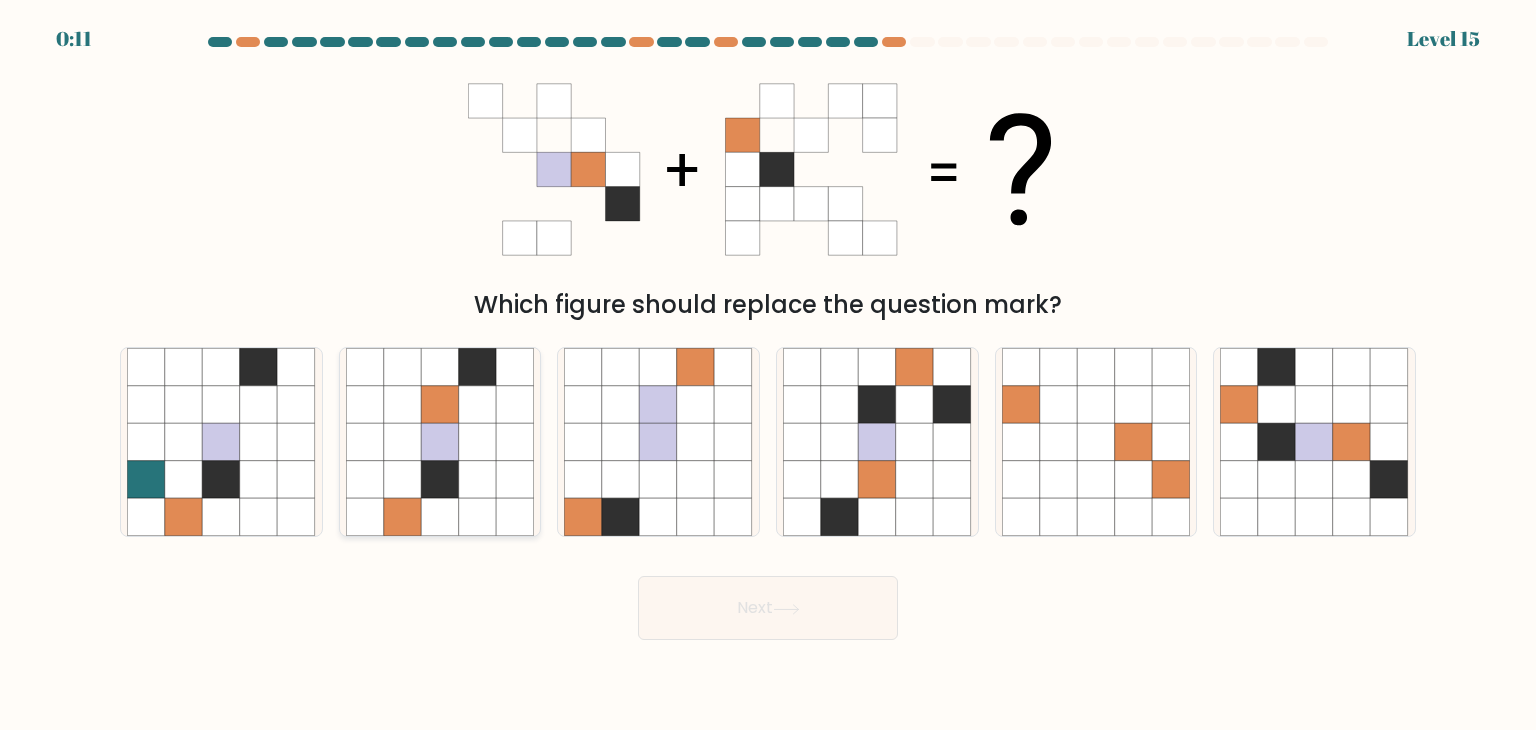click at bounding box center [478, 442] 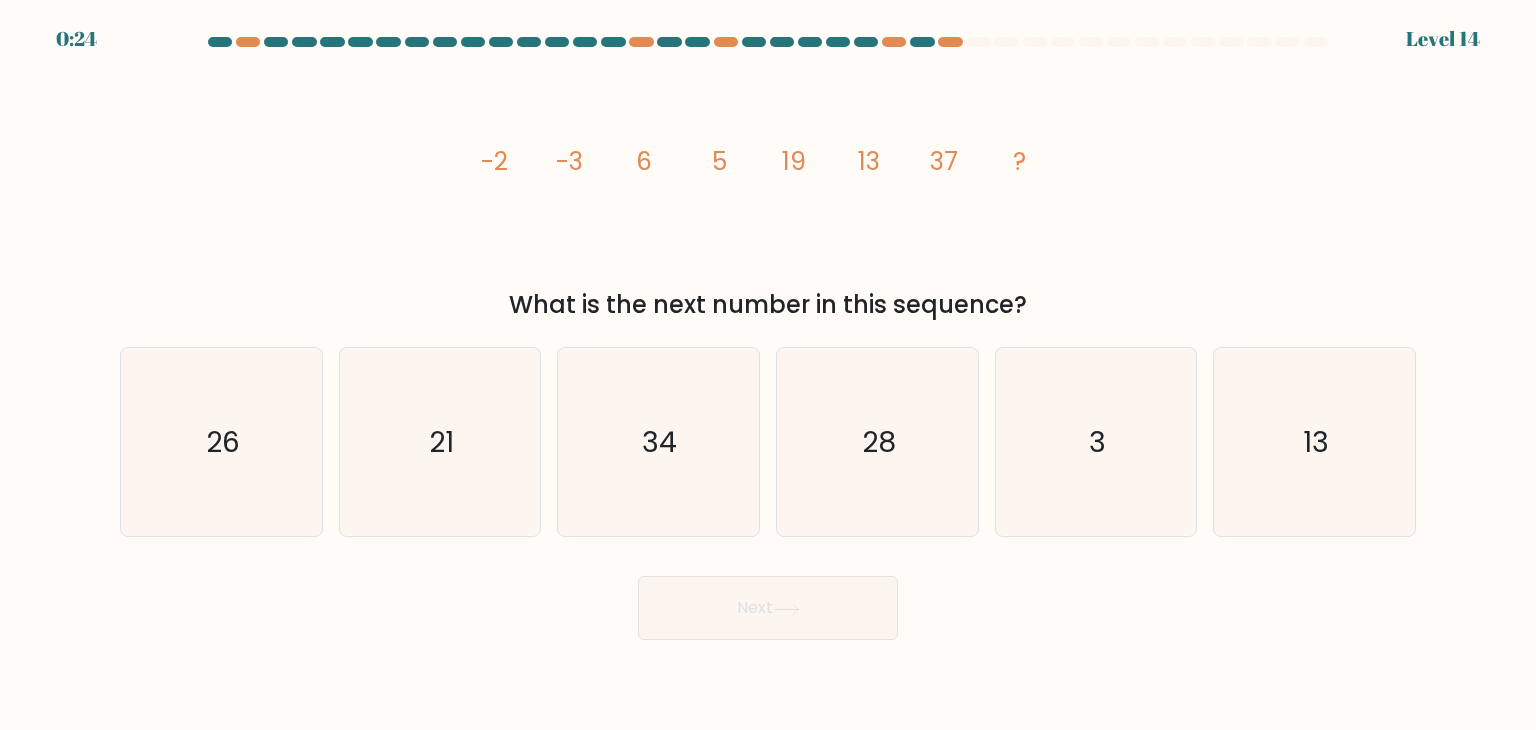click on "image/svg+xml
-2
-3
6
5
19
13
37
?
What is the next number in this sequence?" at bounding box center (768, 191) 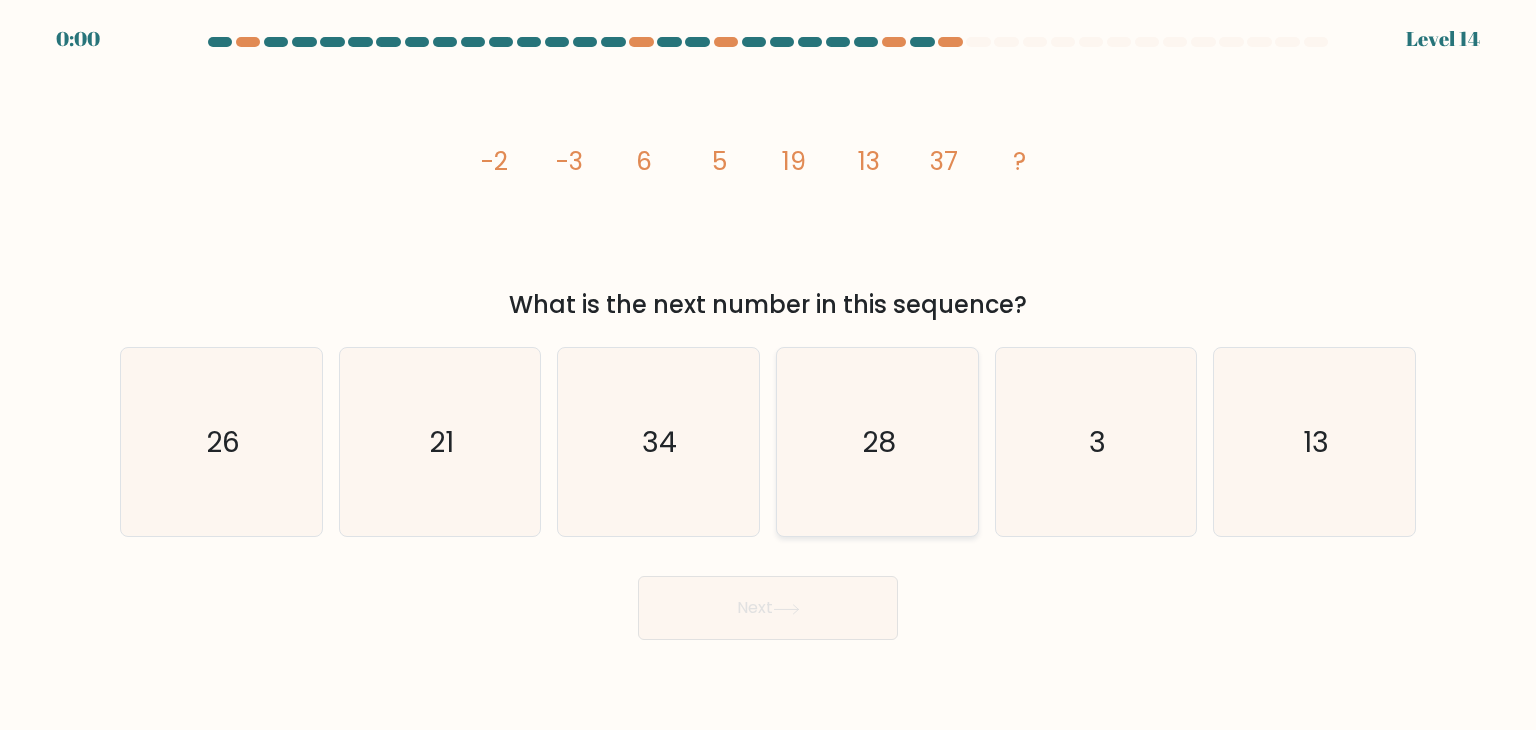 click on "28" at bounding box center [877, 442] 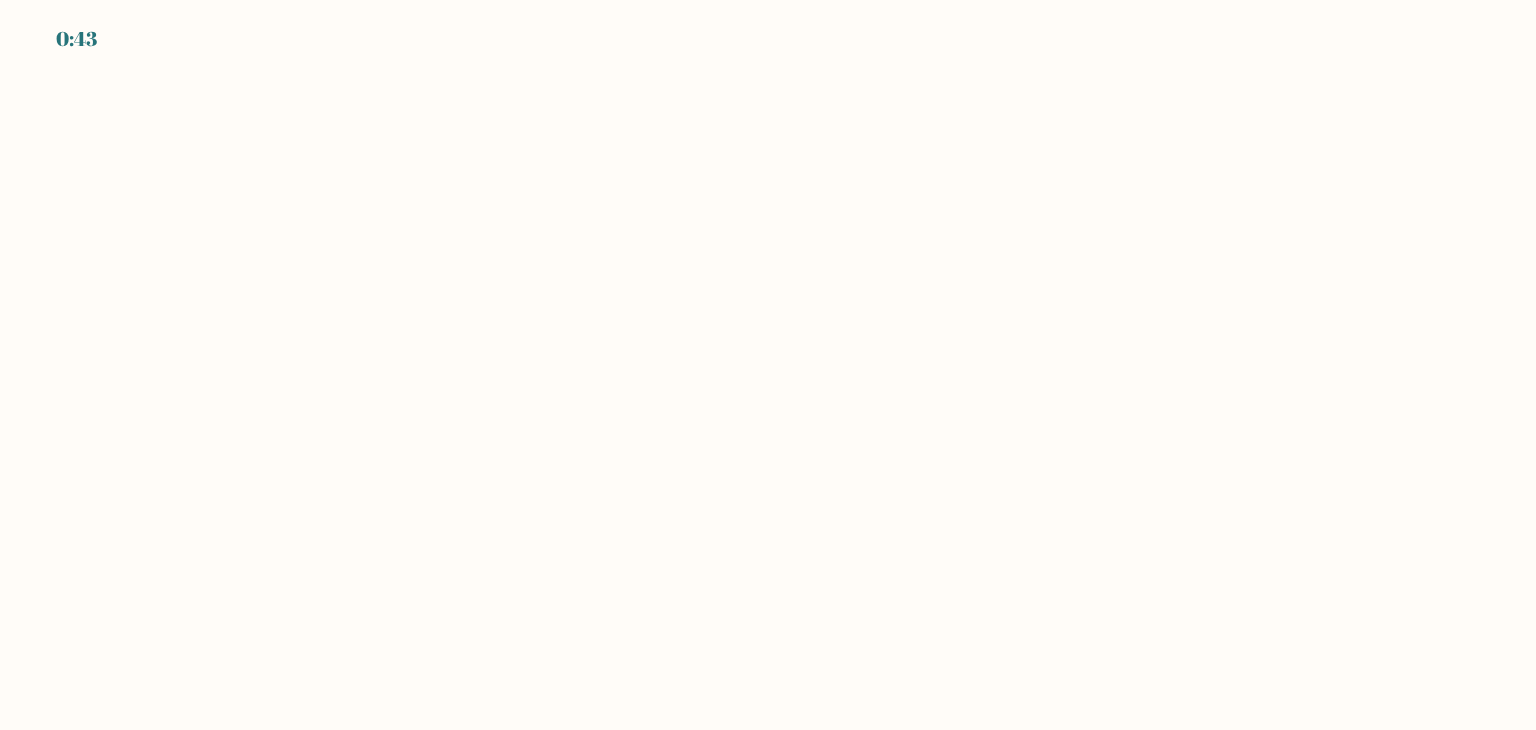 scroll, scrollTop: 0, scrollLeft: 0, axis: both 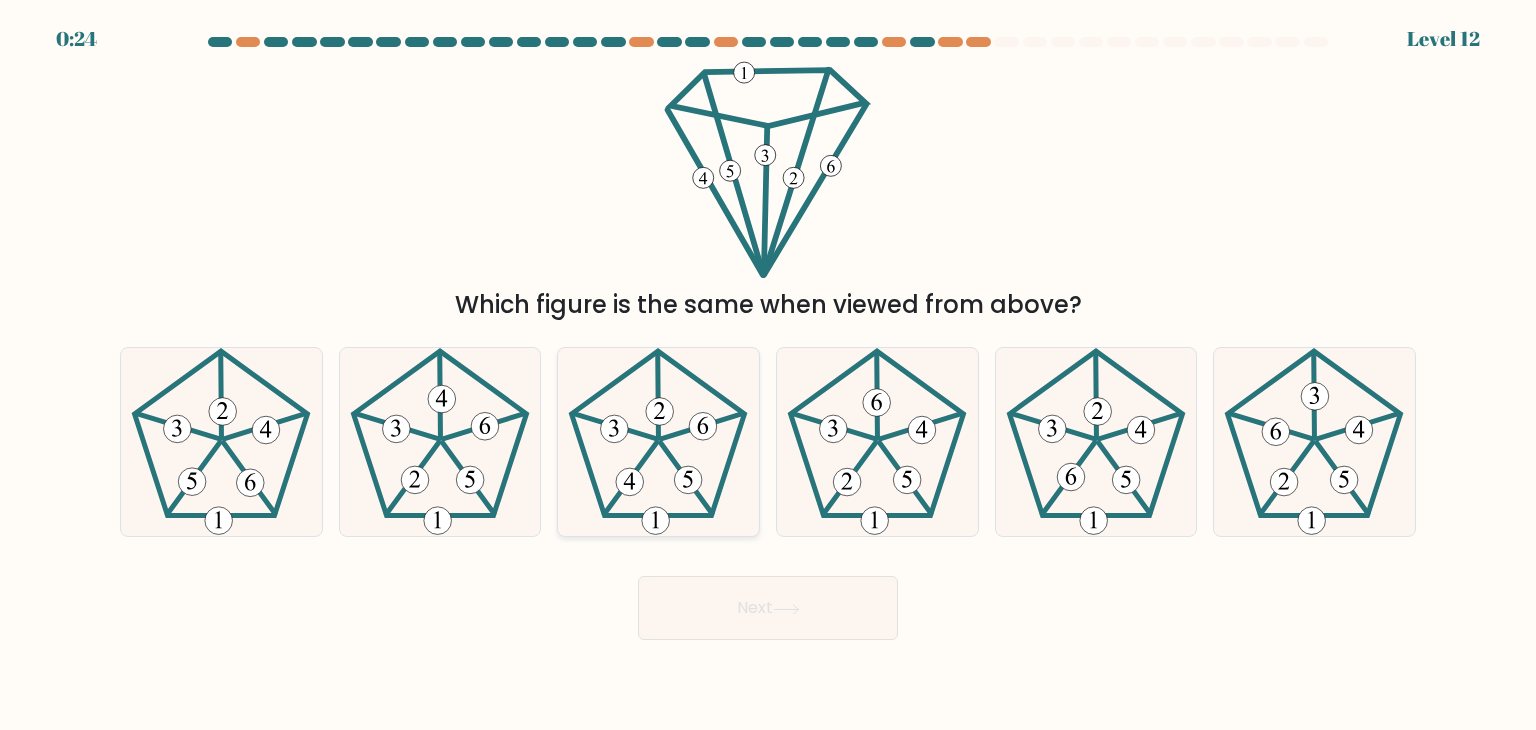 click at bounding box center (658, 442) 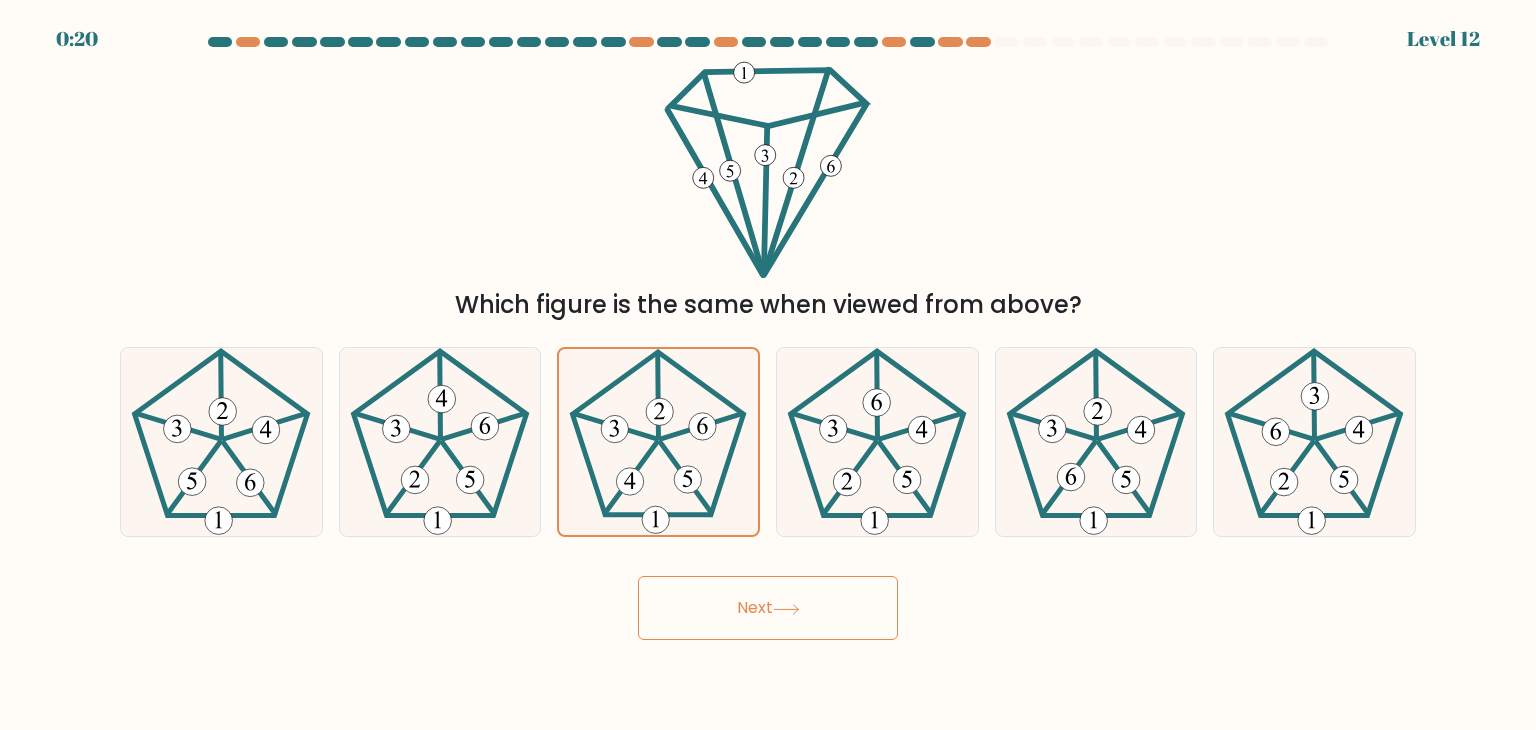 click on "Next" at bounding box center (768, 608) 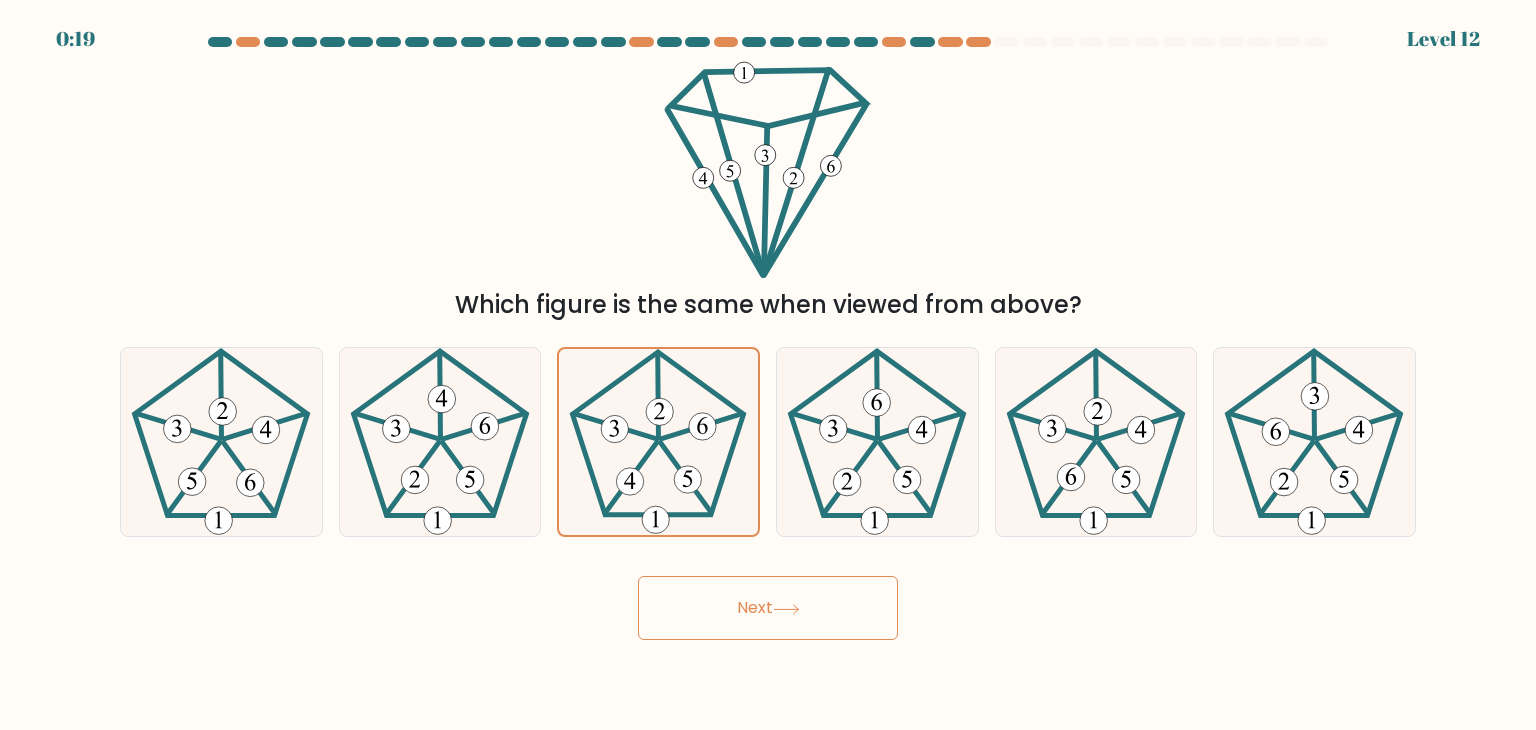 click on "Next" at bounding box center [768, 608] 